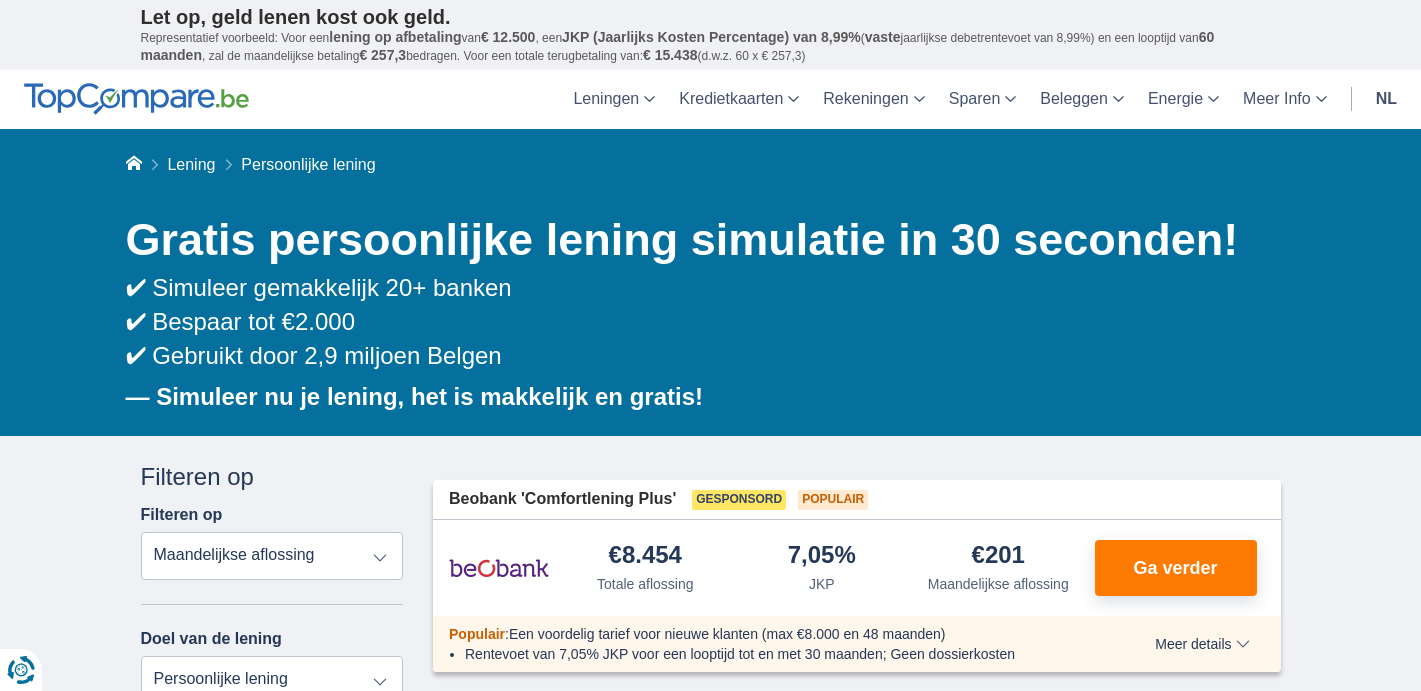 scroll, scrollTop: 50, scrollLeft: 0, axis: vertical 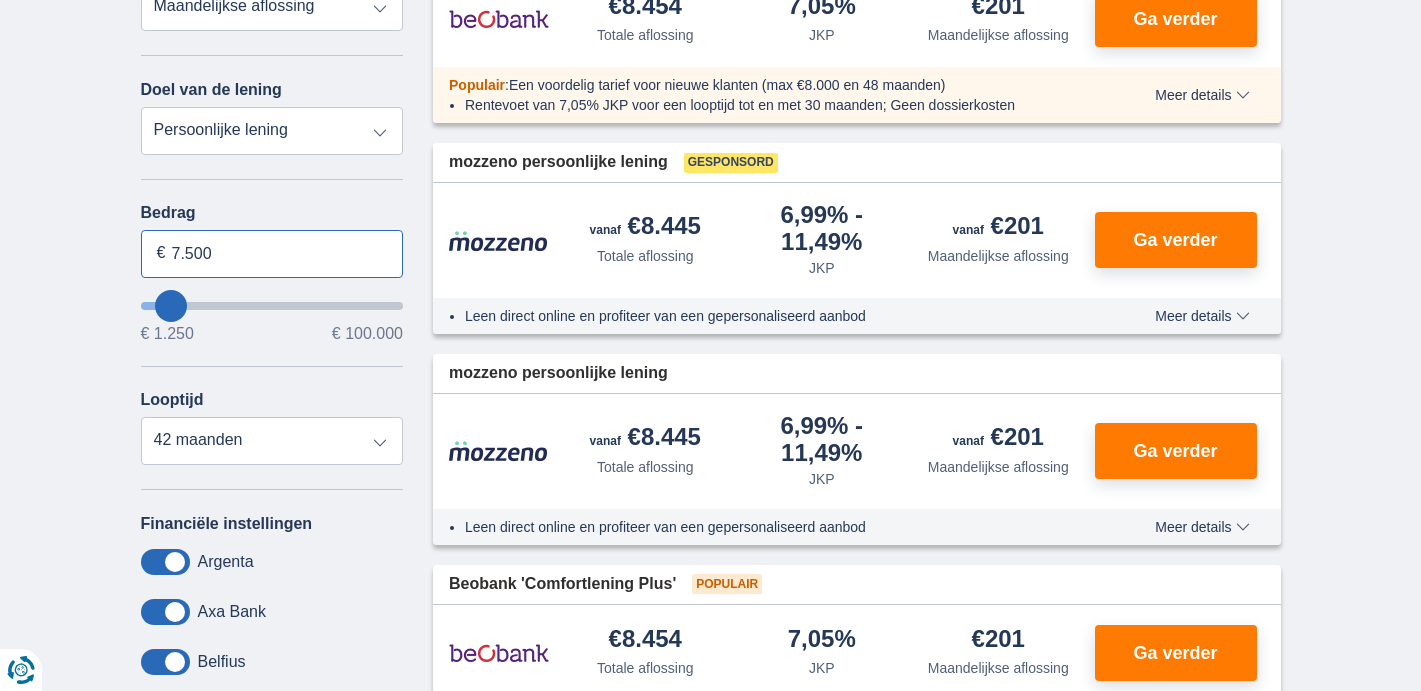click on "7.500" at bounding box center [272, 254] 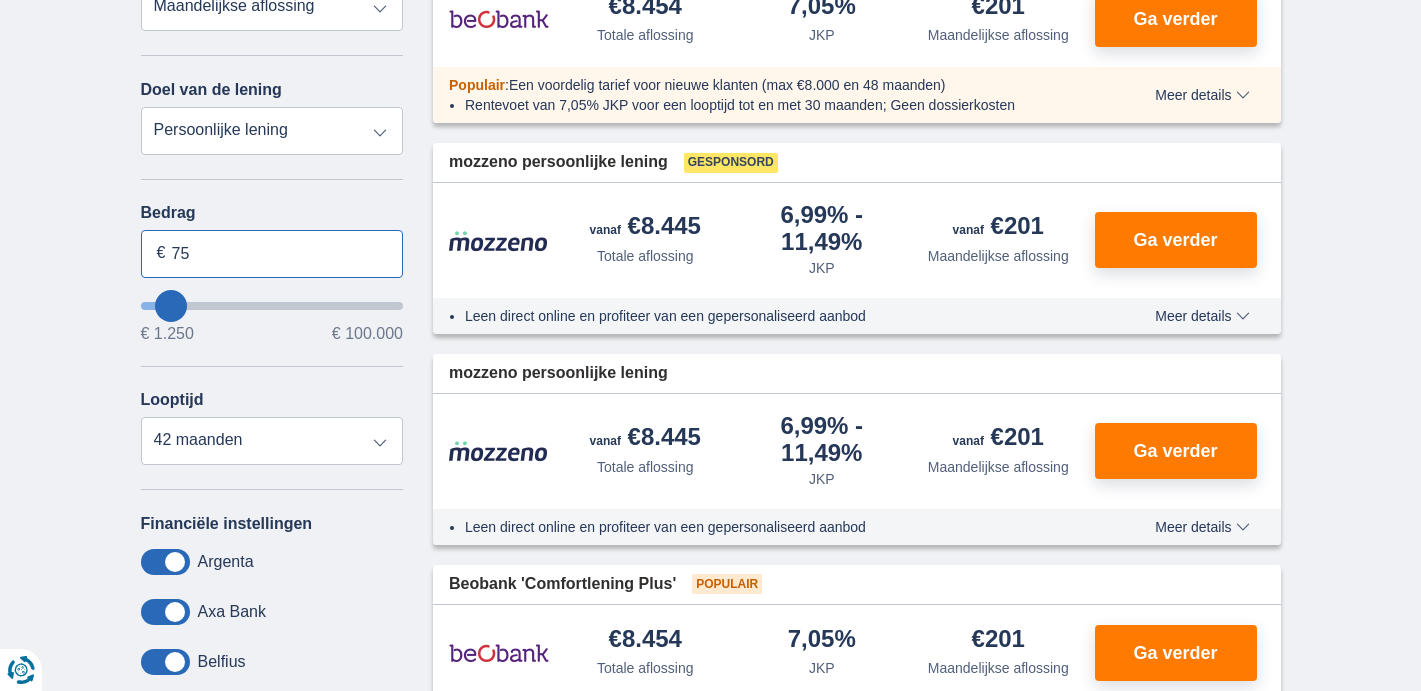 type on "7" 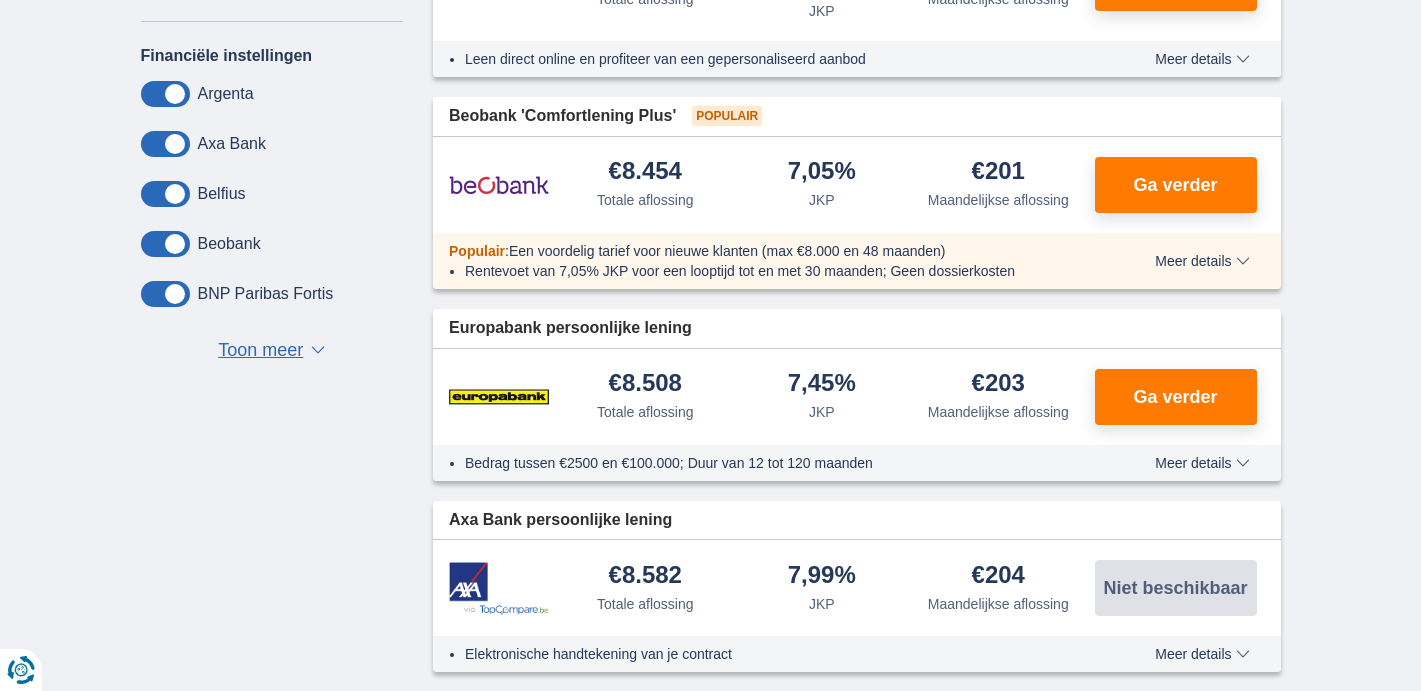 scroll, scrollTop: 1020, scrollLeft: 0, axis: vertical 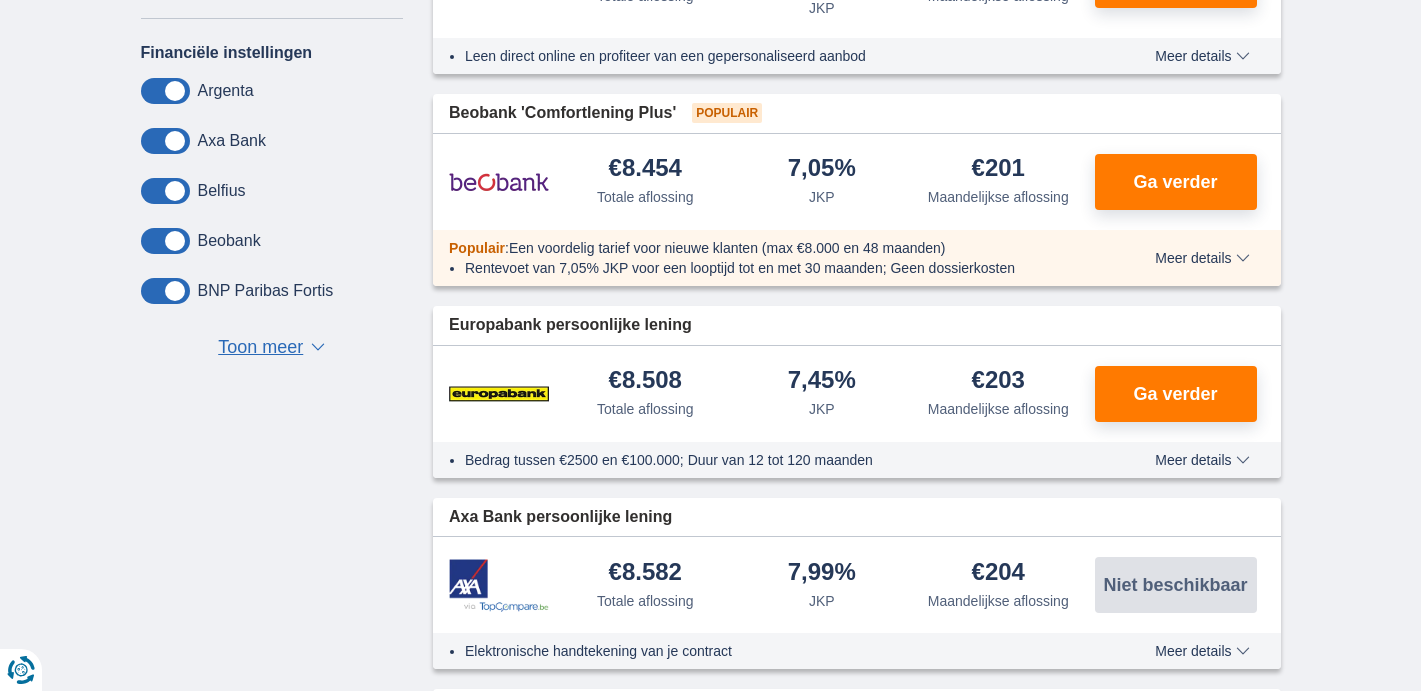 type on "100.000" 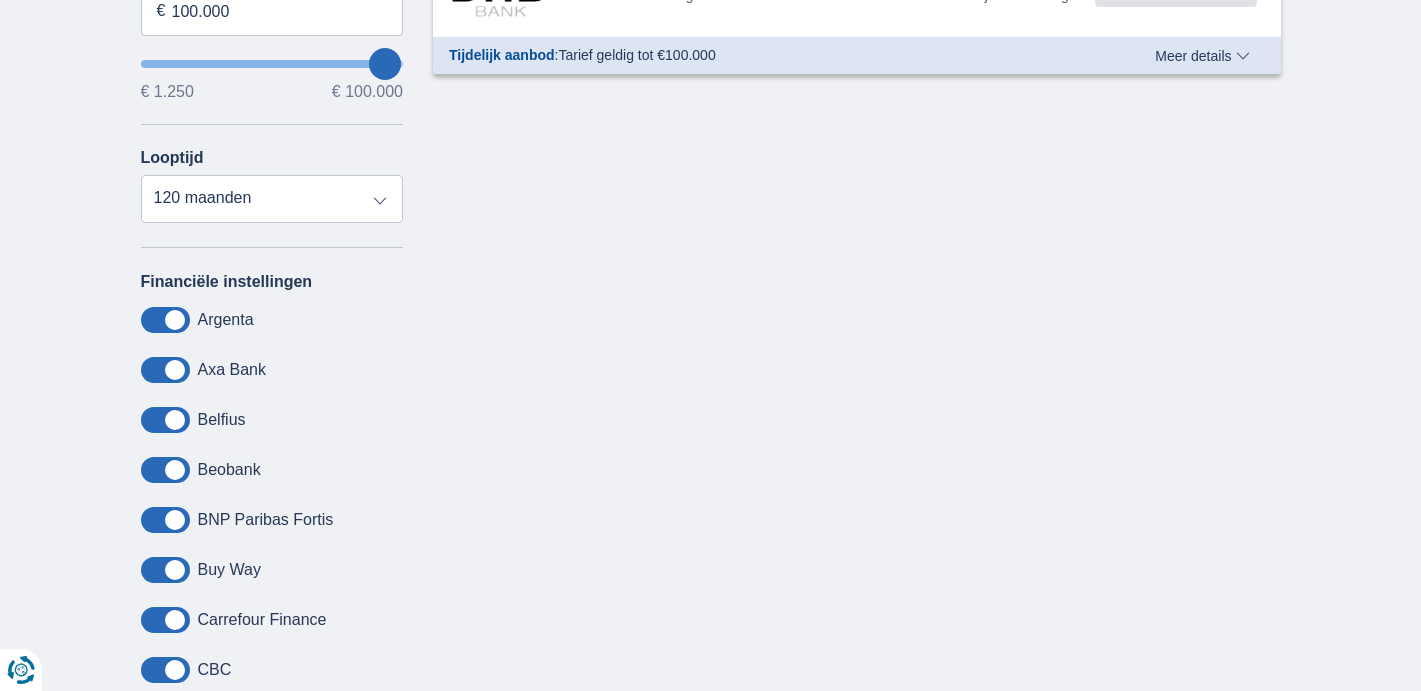 scroll, scrollTop: 771, scrollLeft: 0, axis: vertical 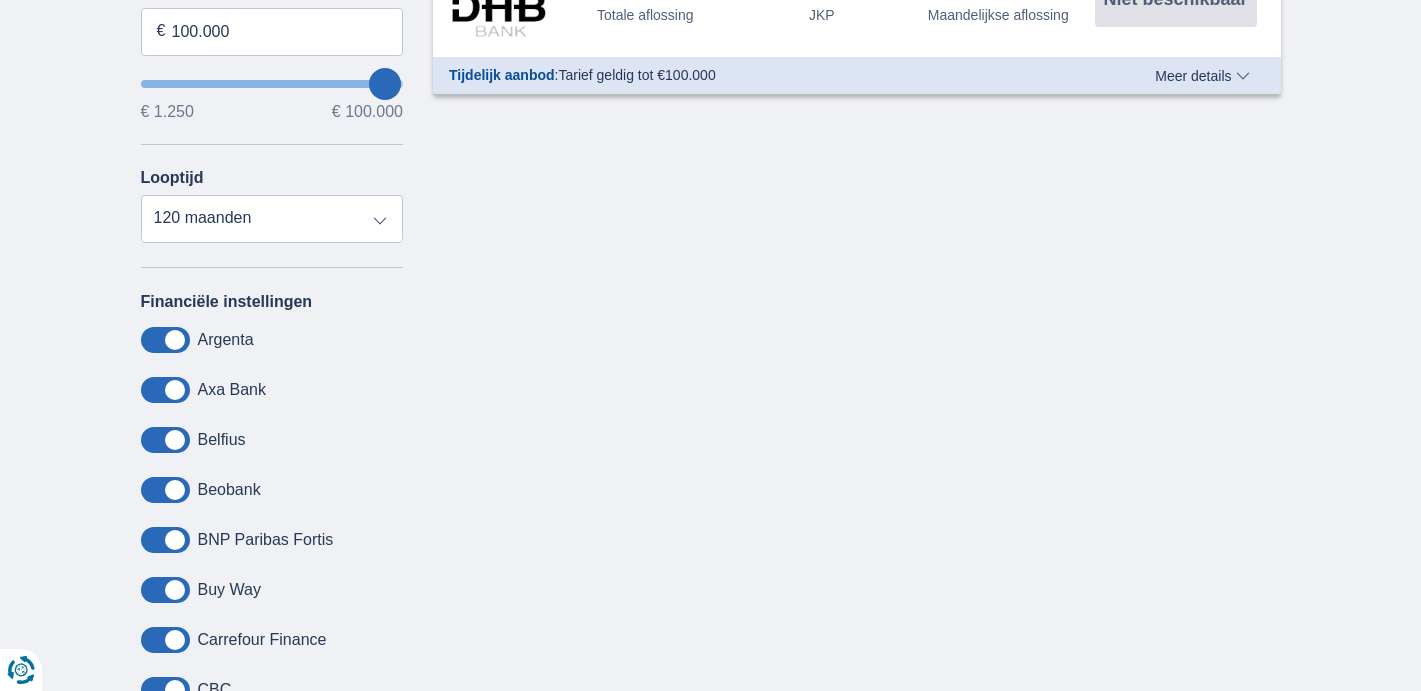 click at bounding box center (165, 340) 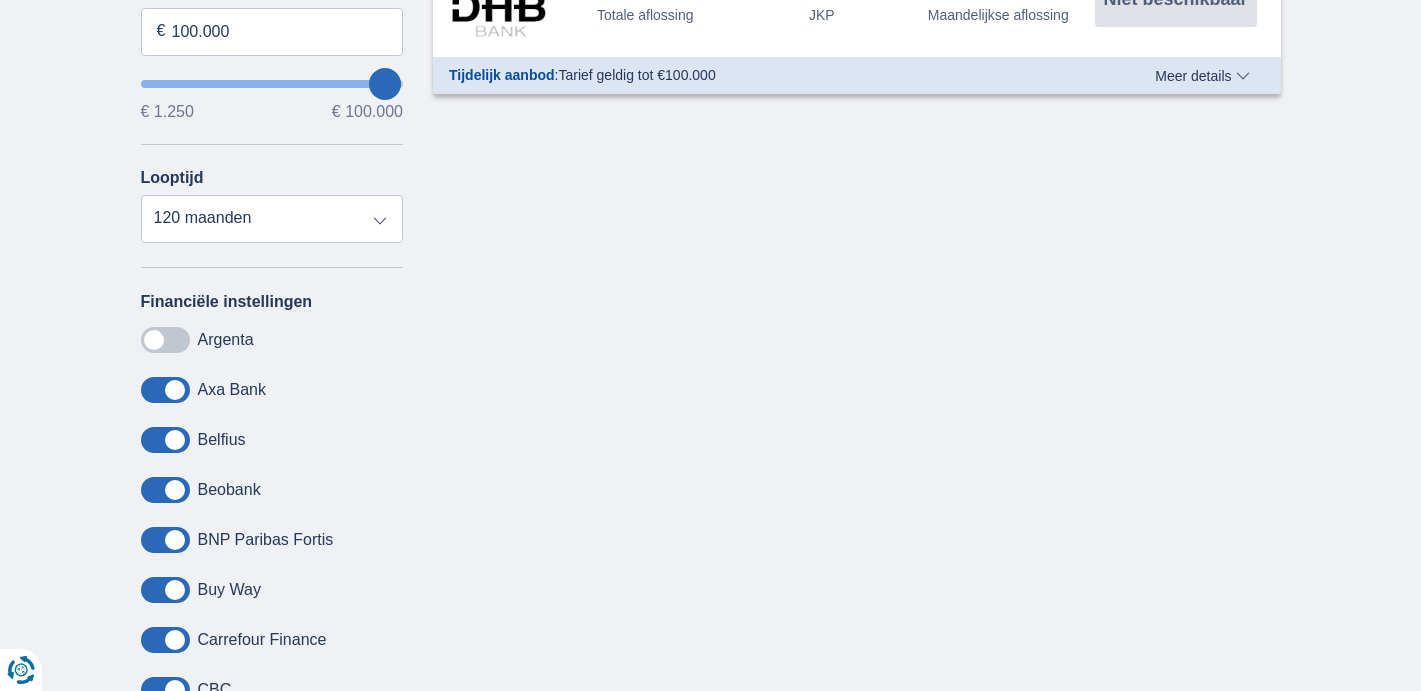 click at bounding box center [165, 340] 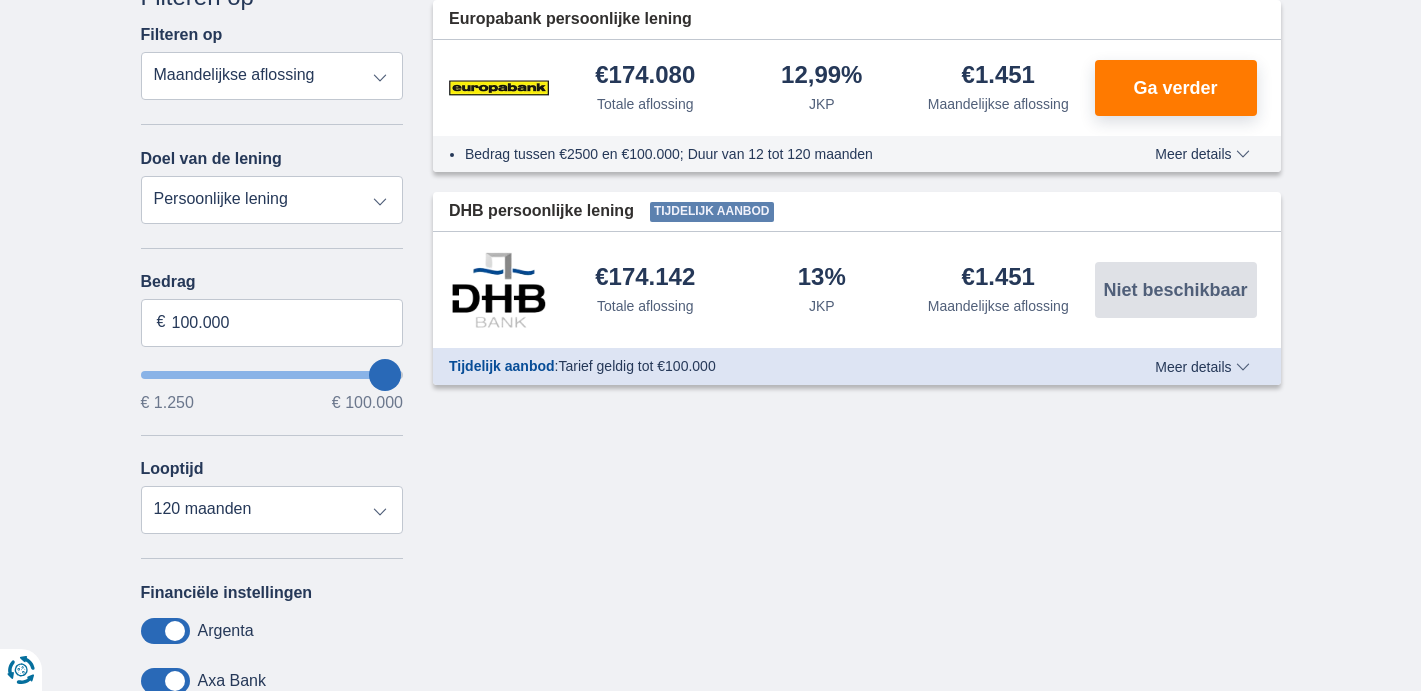scroll, scrollTop: 475, scrollLeft: 0, axis: vertical 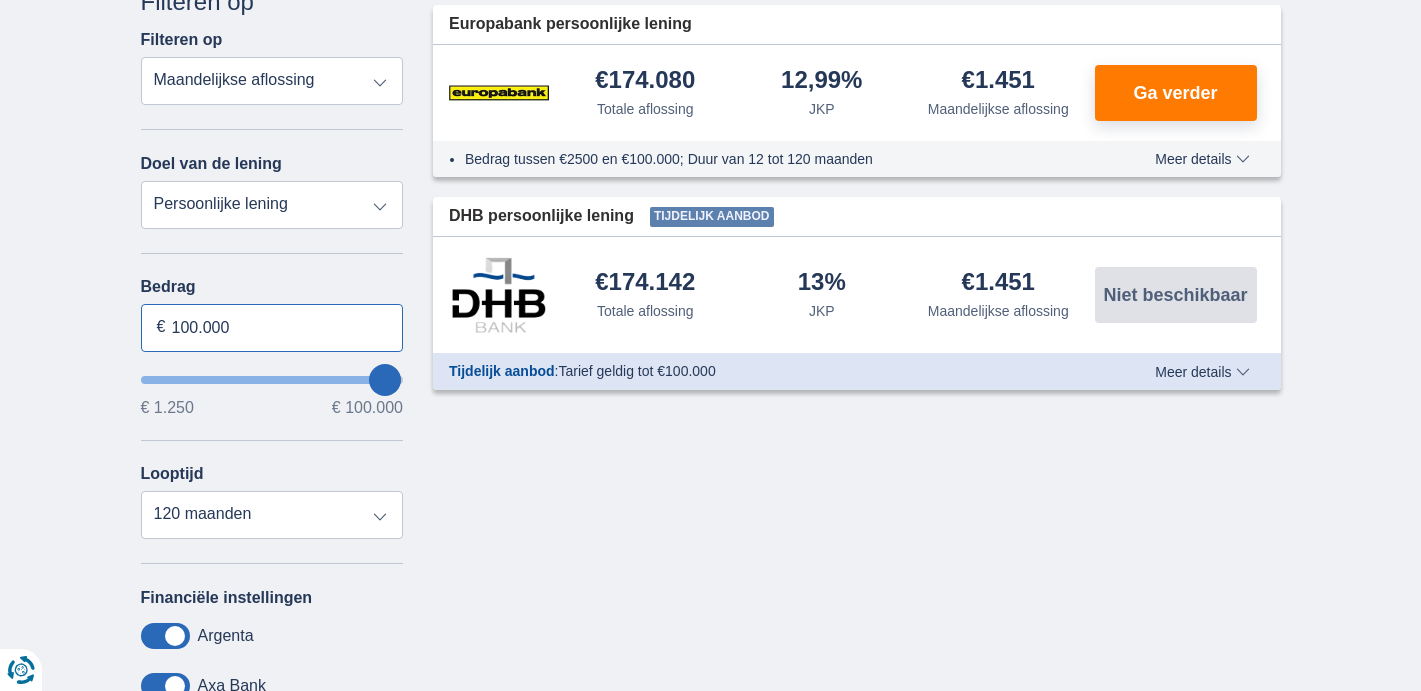 click on "100.000" at bounding box center (272, 328) 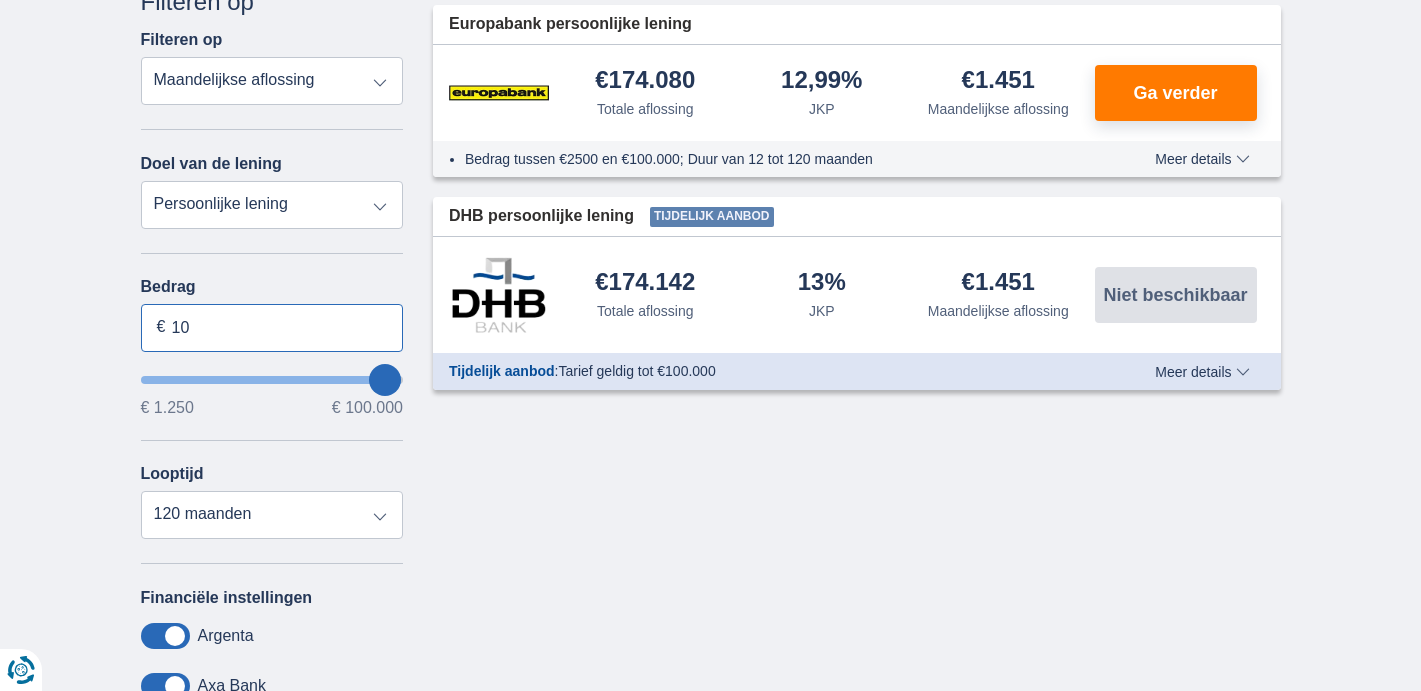 type on "1" 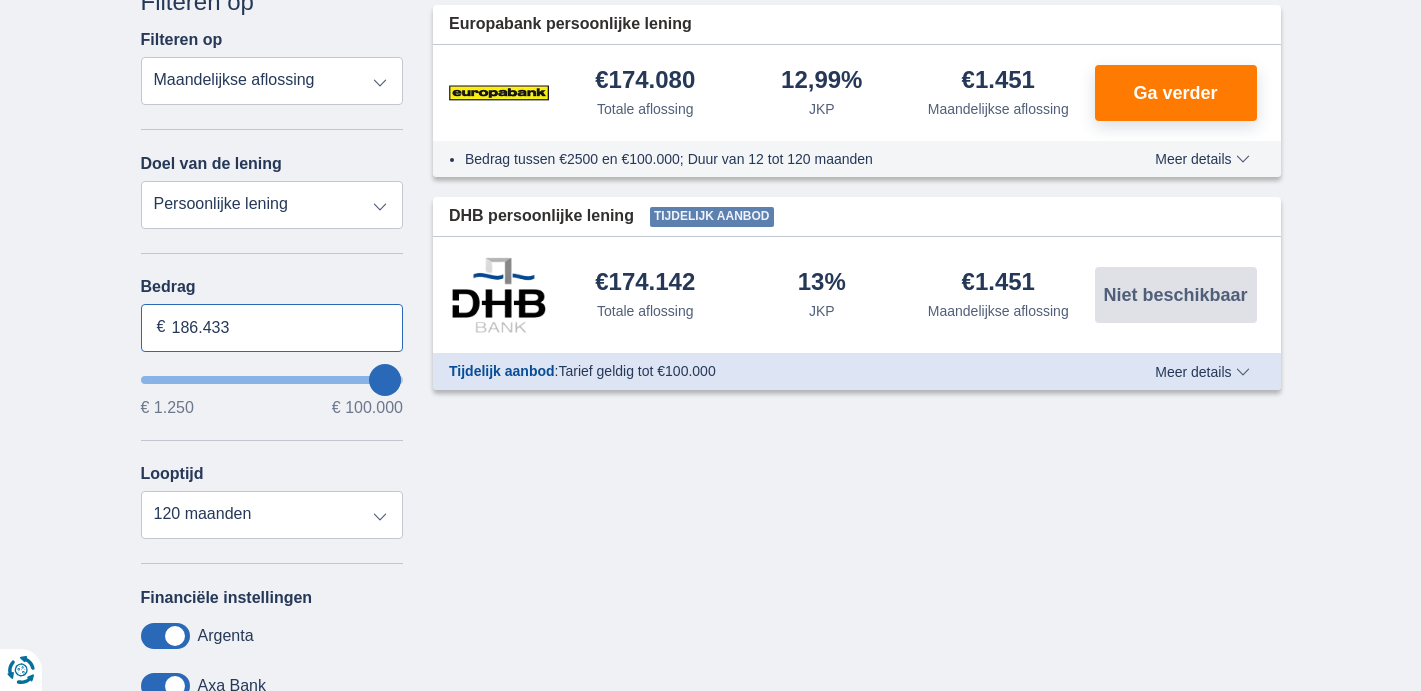 scroll, scrollTop: 477, scrollLeft: 0, axis: vertical 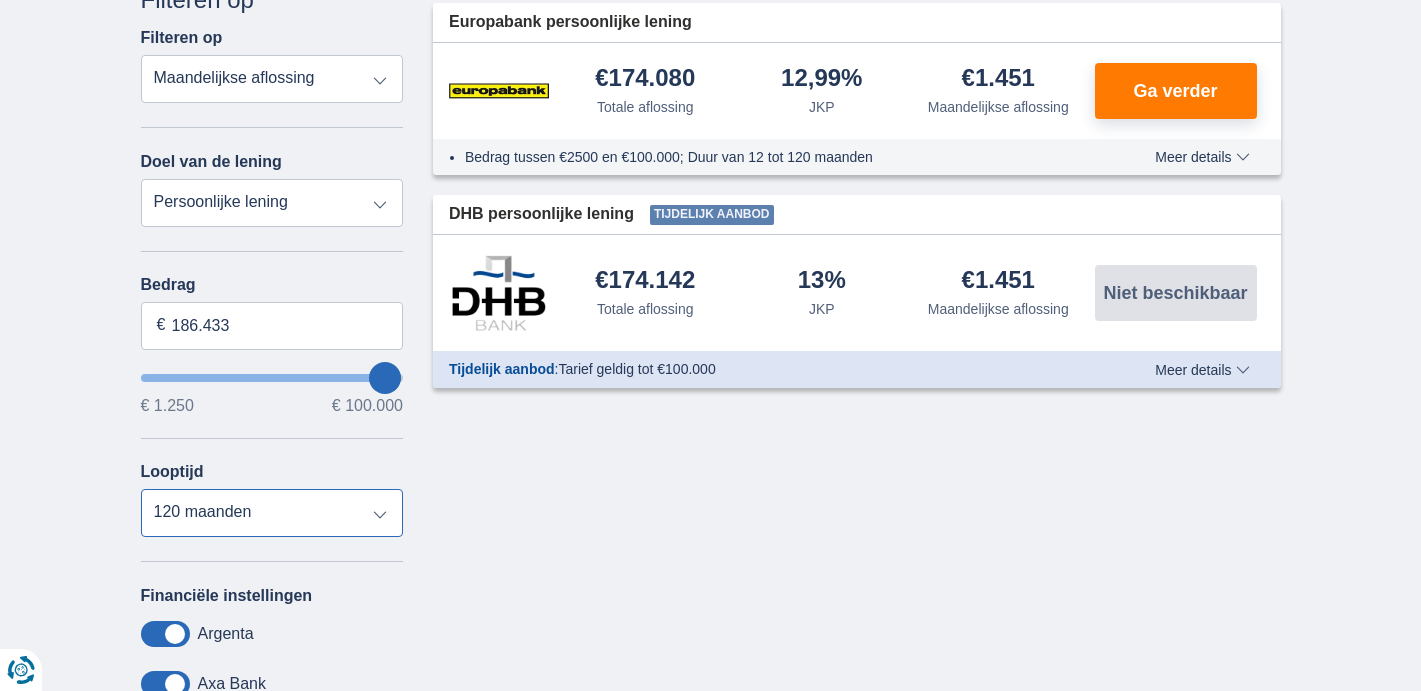 type on "100.000" 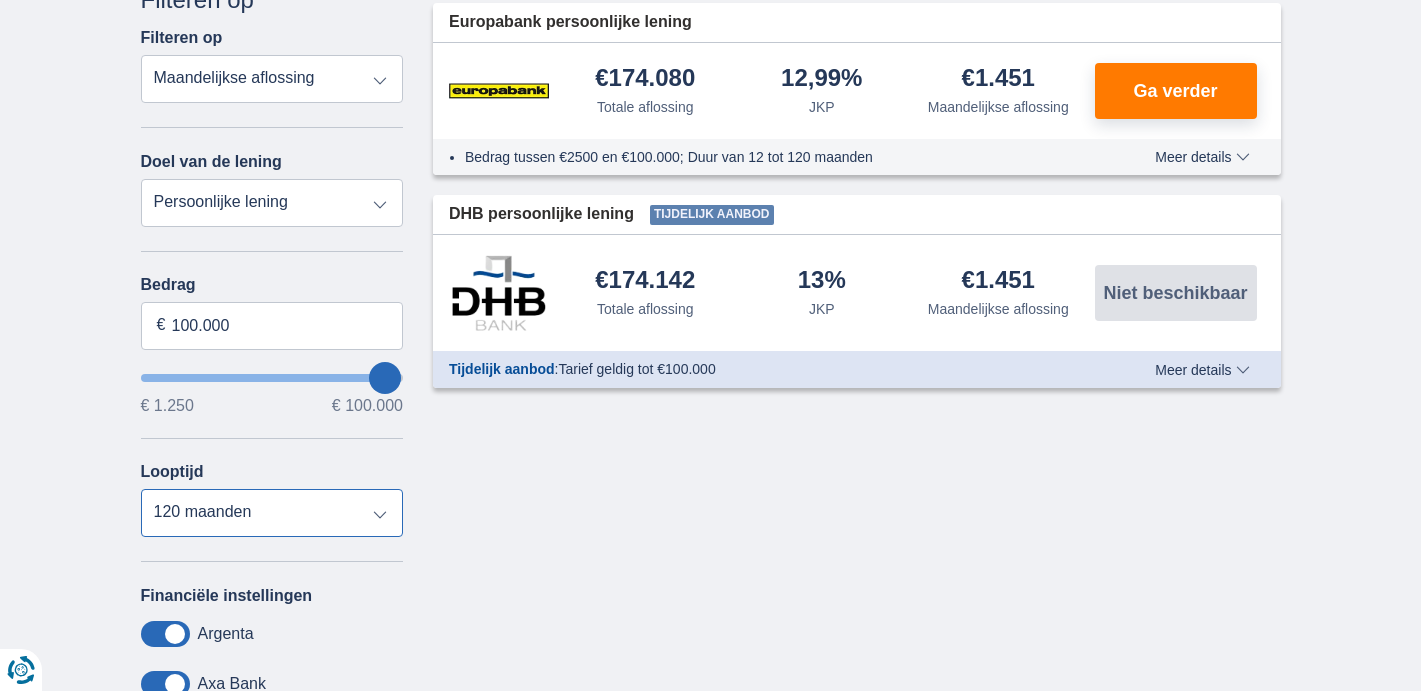 select on "36" 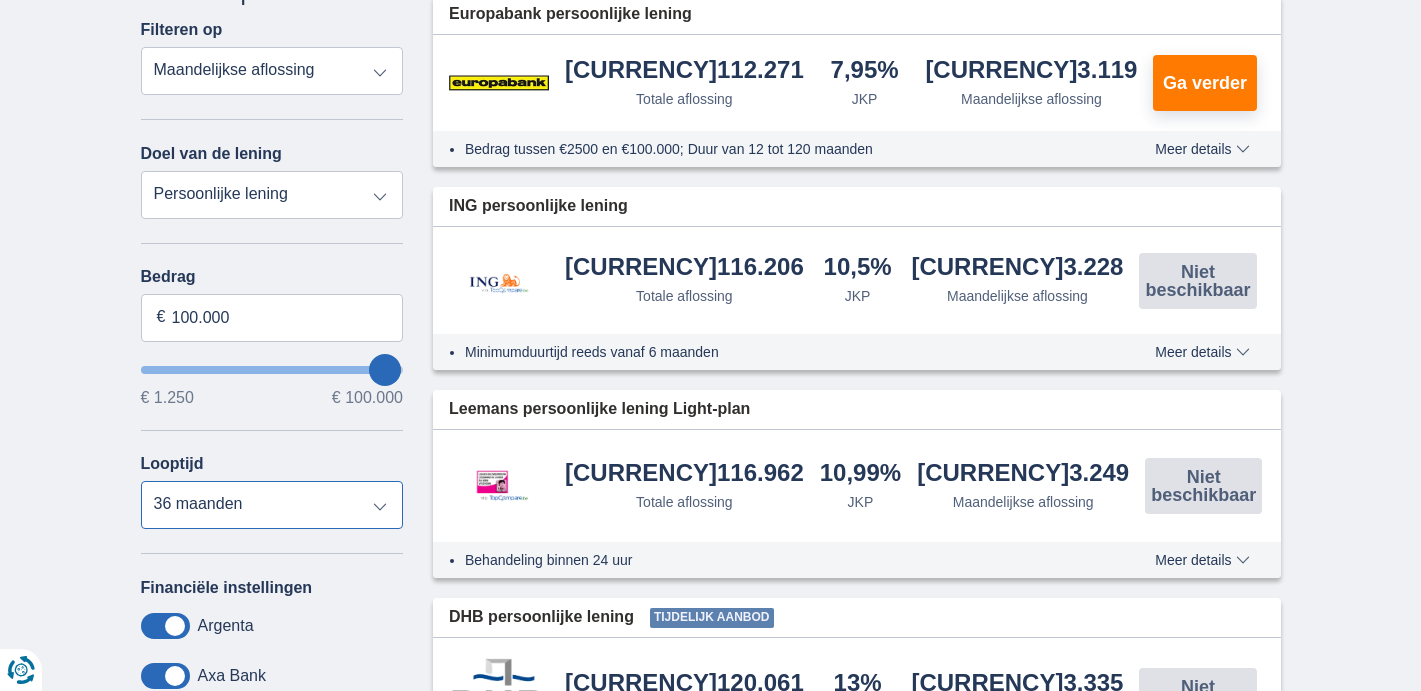 scroll, scrollTop: 486, scrollLeft: 0, axis: vertical 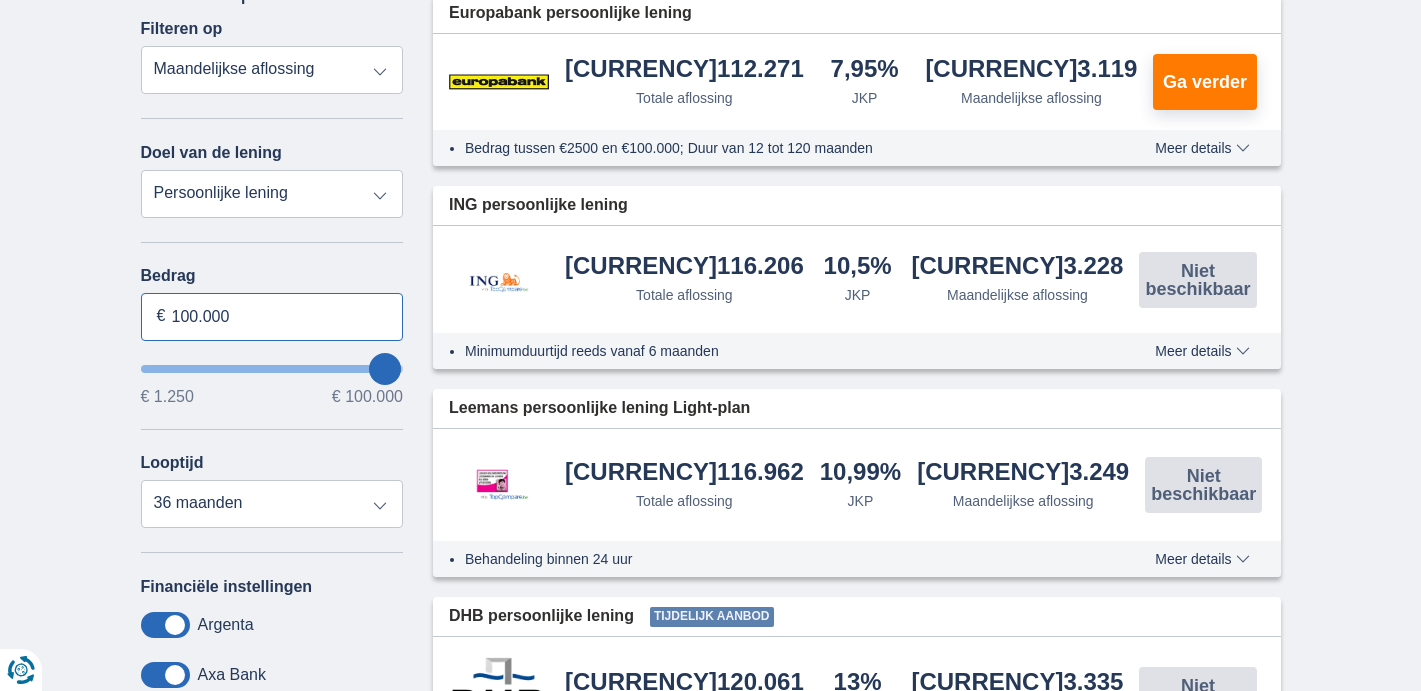 click on "100.000" at bounding box center (272, 317) 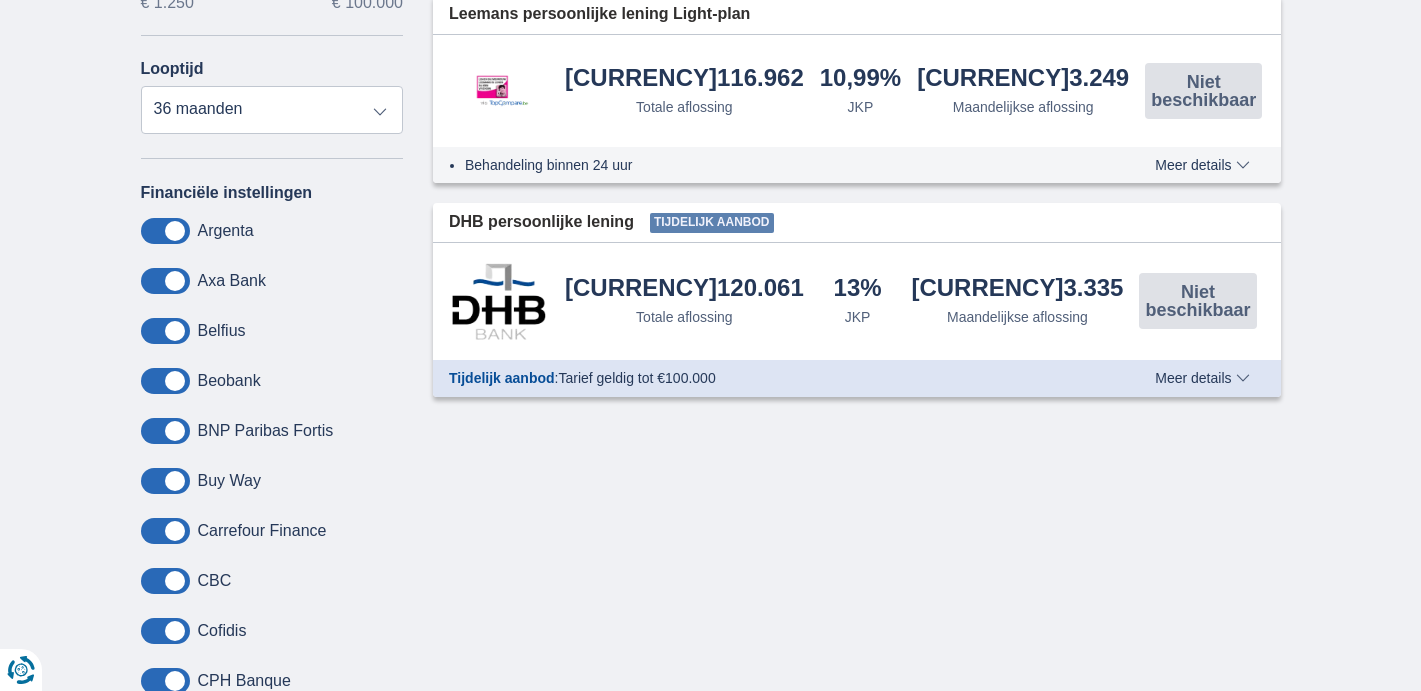 scroll, scrollTop: 940, scrollLeft: 0, axis: vertical 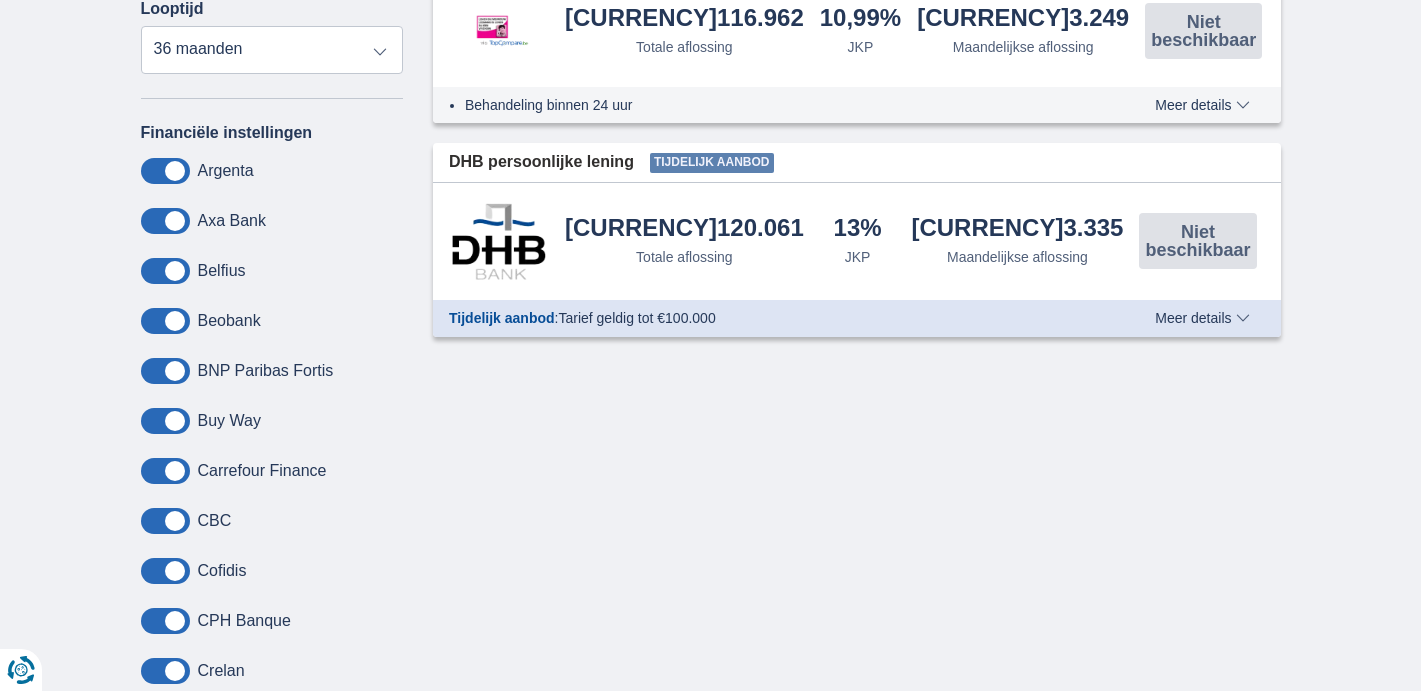 type on "18.643" 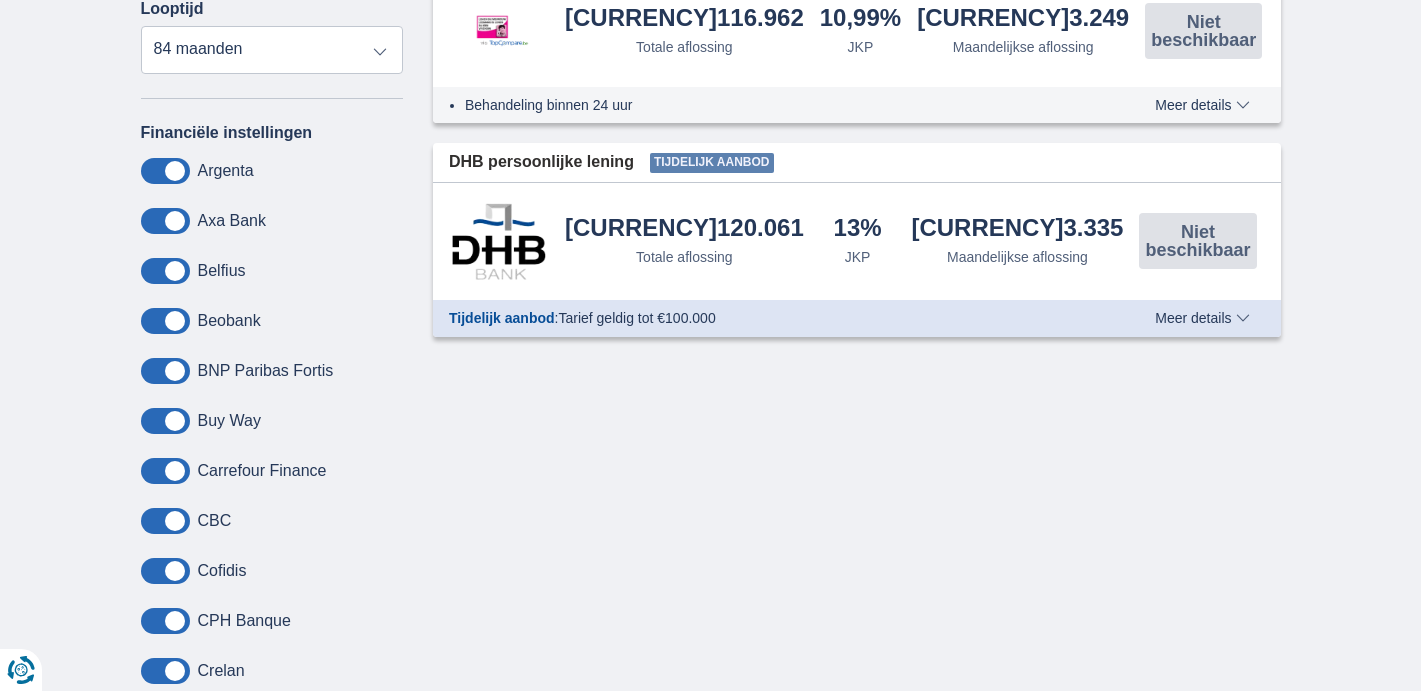 click on "Annuleren
Filters
Filteren op
Filteren op
Totale aflossing
JKP
Maandelijkse aflossing
Doel van de lening
Persoonlijke lening
Auto
Moto / fiets
Mobilhome / caravan
Renovatie
Energie
Schuldconsolidatie
Studie
Vakantie
Huwelijk
Meubelen
Elektronica
Meest Populair
Geldreserve
Type voertuig
Klassiek
Eco
Leeftijd voertuig
Nieuw
0-1 jaar
1-2 jaar
2-3 jaar
3-4 jaar
4-5 jaar
5+ jaar
Bedrag
18.643
€
€
1.250
€
100.000
Looptijd
12 maanden
18 maanden
24 maanden
30 maanden
36 maanden
42 maanden
48 maanden
60 maanden
72 maanden
84 maanden
96 maanden
120 maanden
Financiële instellingen
Argenta
Axa Bank
Belfius
Beobank
BNP Paribas Fortis
Buy Way
Carrefour Finance" at bounding box center [711, 470] 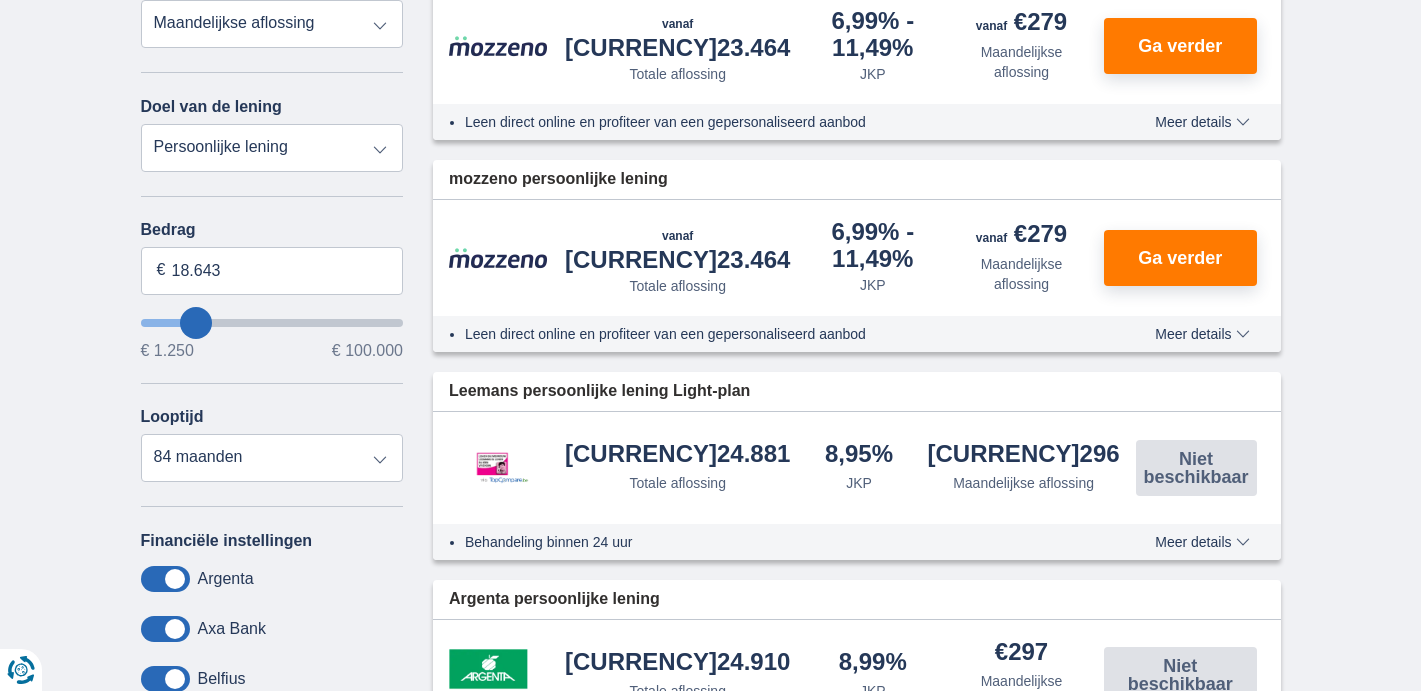 scroll, scrollTop: 538, scrollLeft: 0, axis: vertical 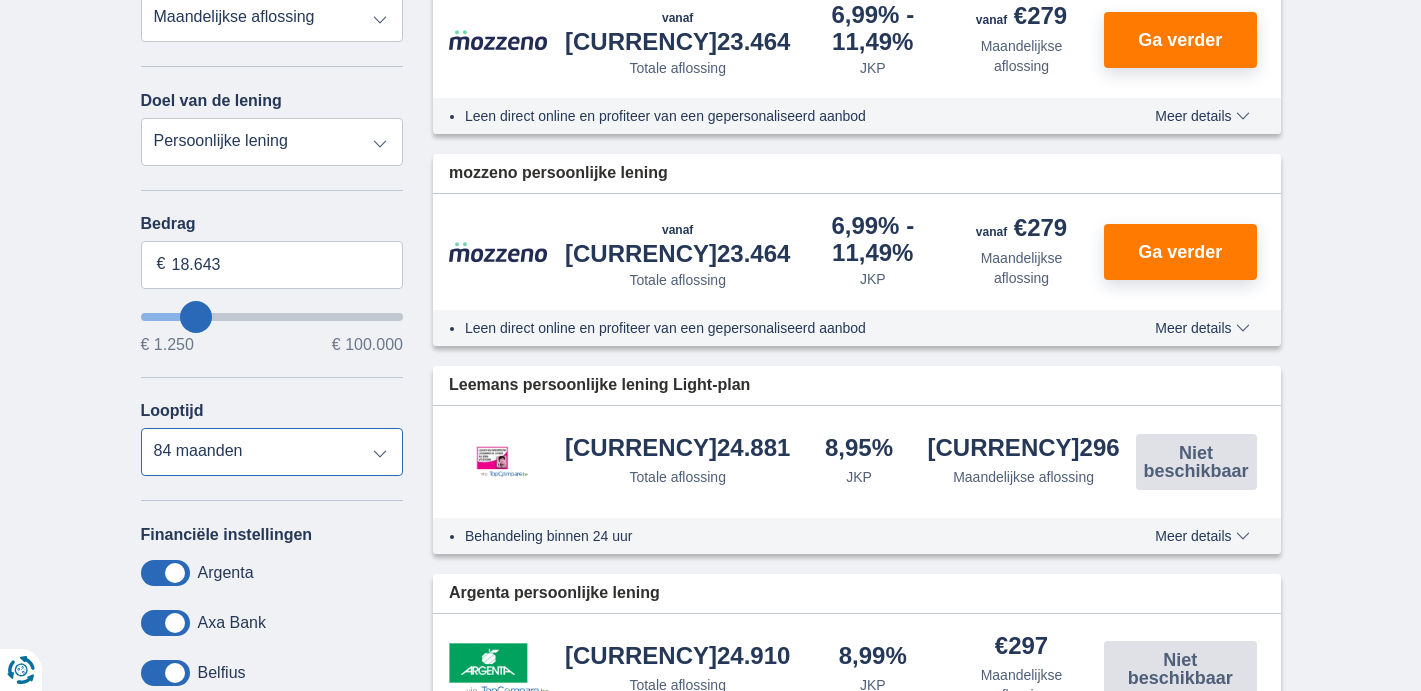 click on "12 maanden
18 maanden
24 maanden
30 maanden
36 maanden
42 maanden
48 maanden
60 maanden
72 maanden
84 maanden" at bounding box center [272, 452] 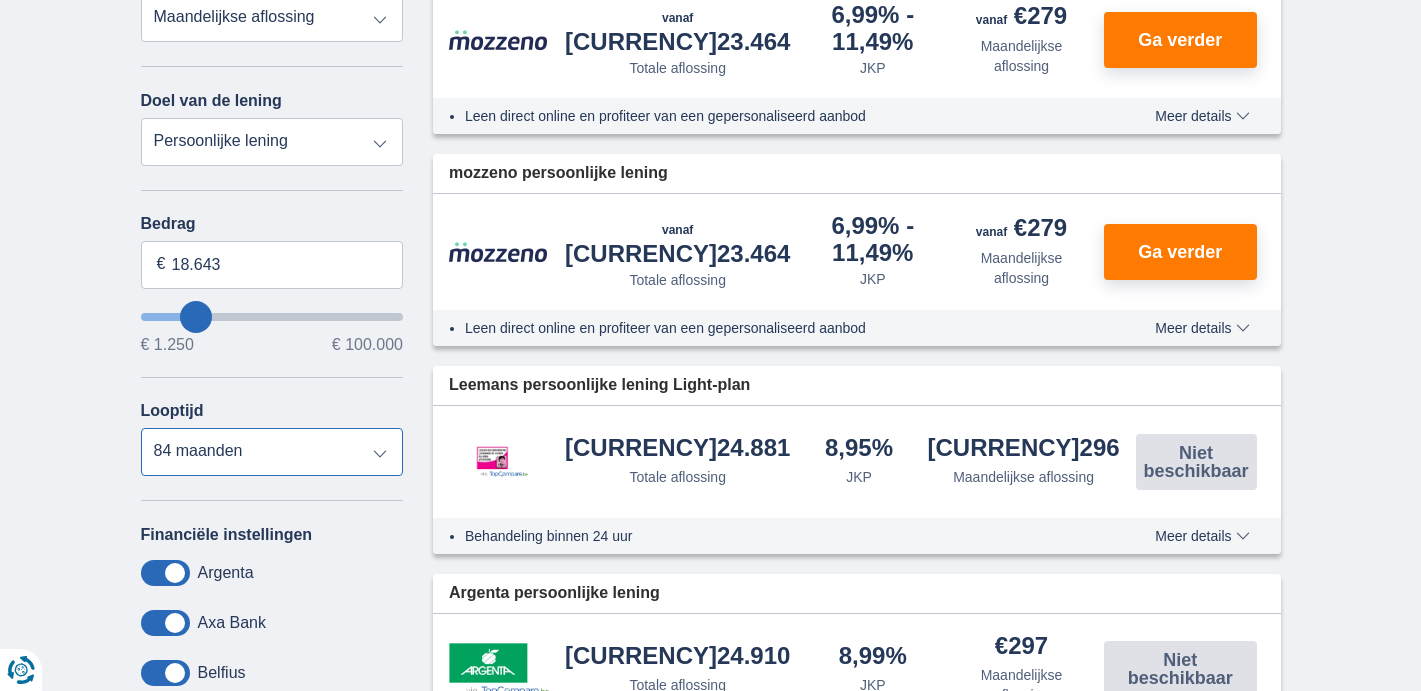 select on "36" 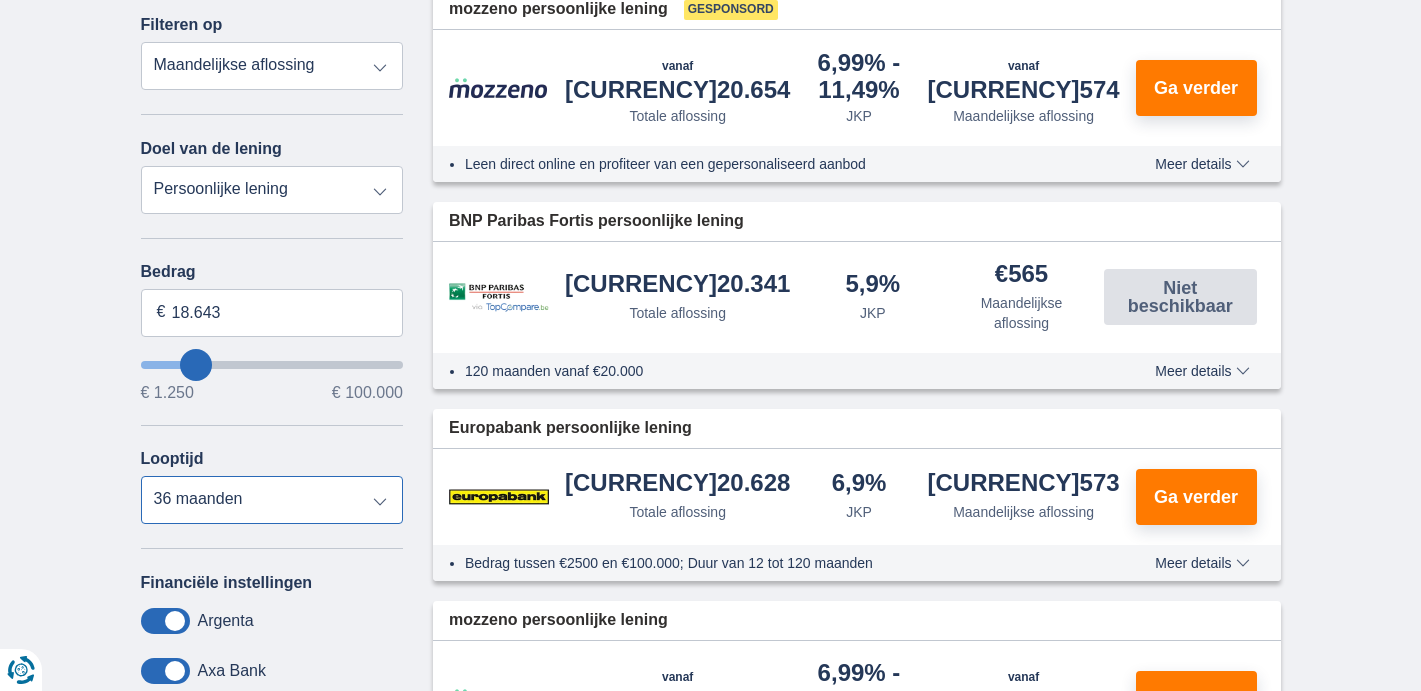 scroll, scrollTop: 491, scrollLeft: 0, axis: vertical 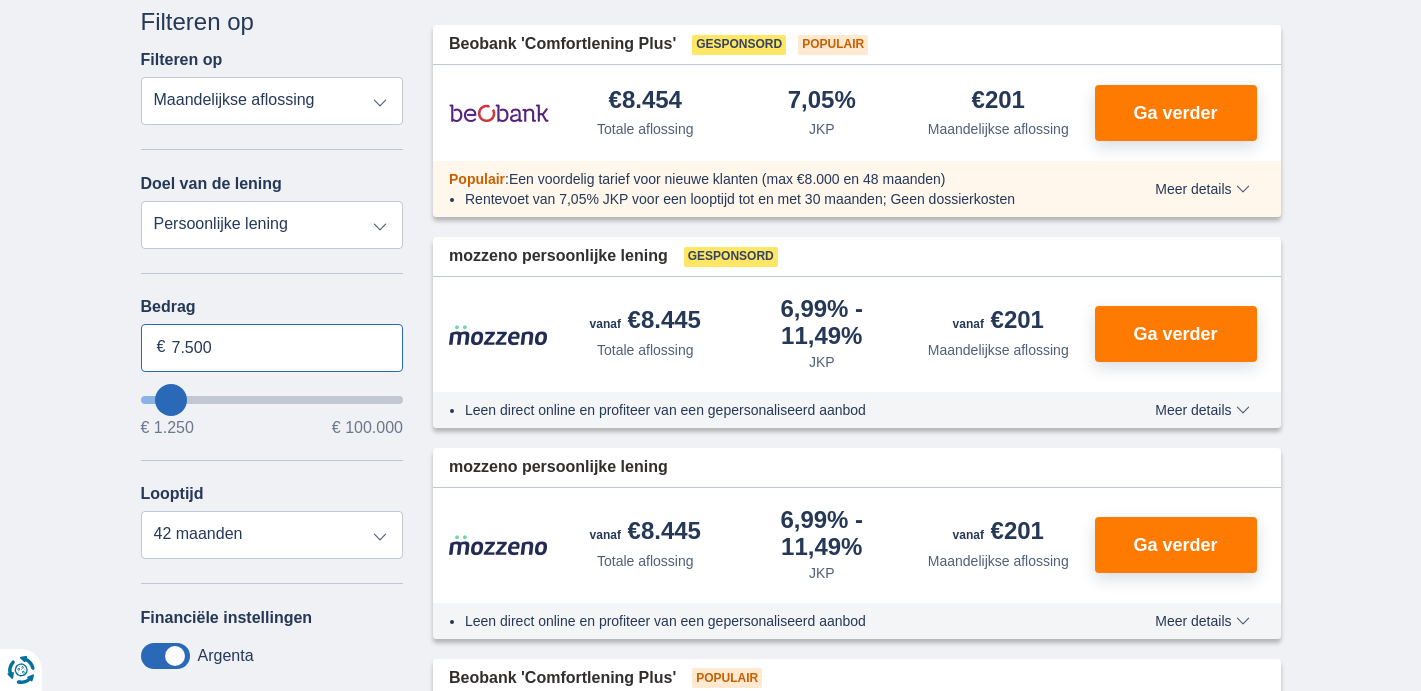 click on "7.500" at bounding box center (272, 348) 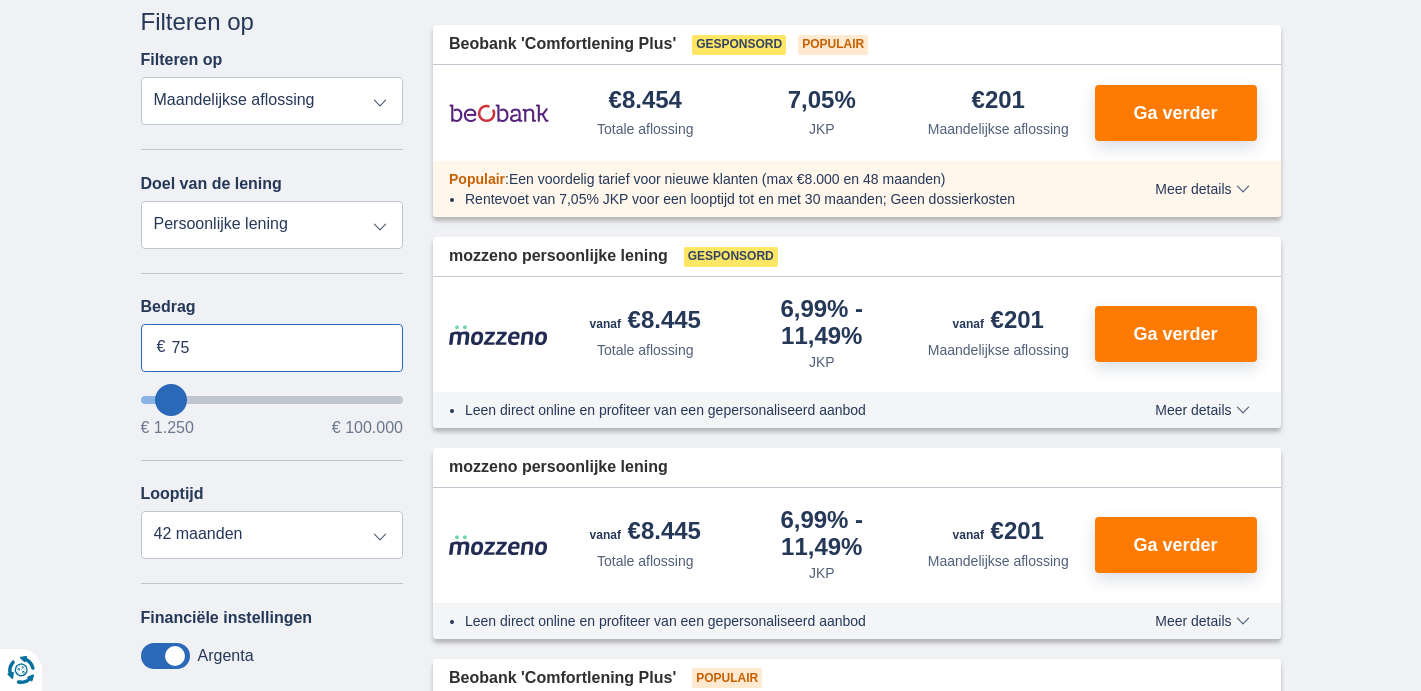 type on "7" 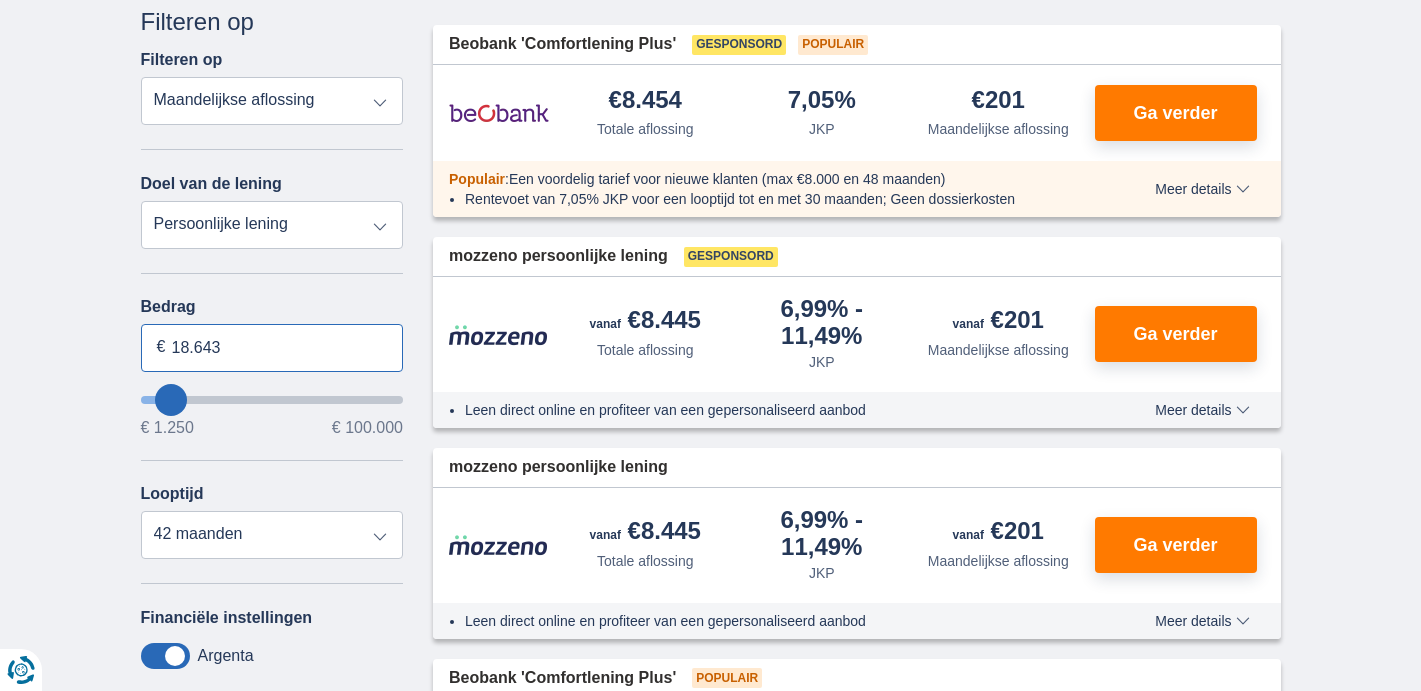 type on "18.643" 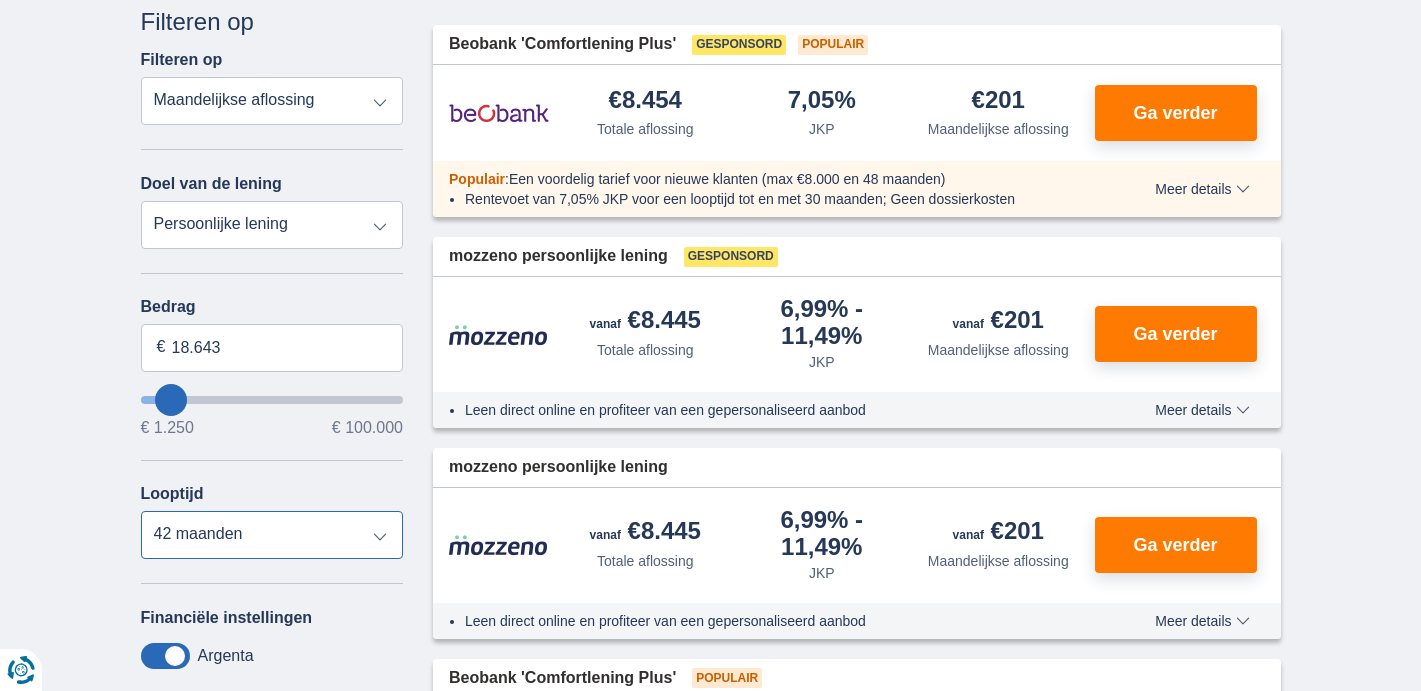 type on "18250" 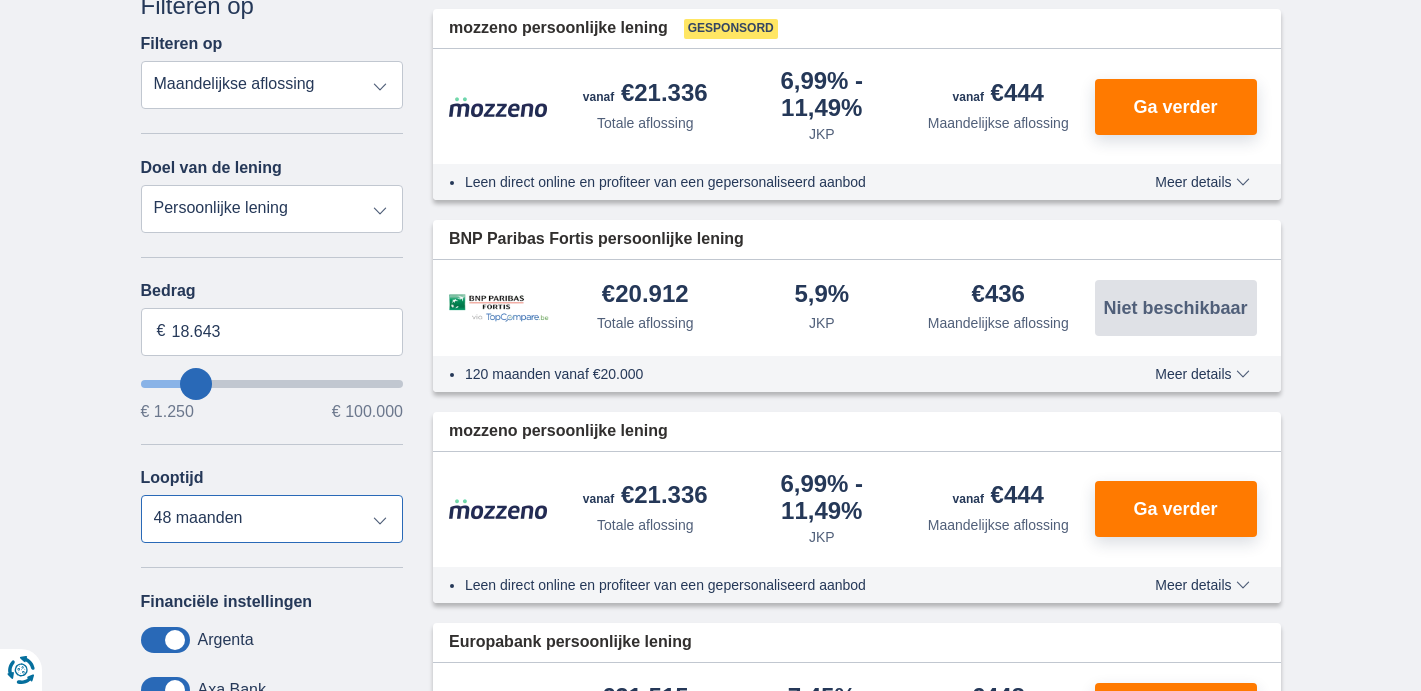 scroll, scrollTop: 473, scrollLeft: 0, axis: vertical 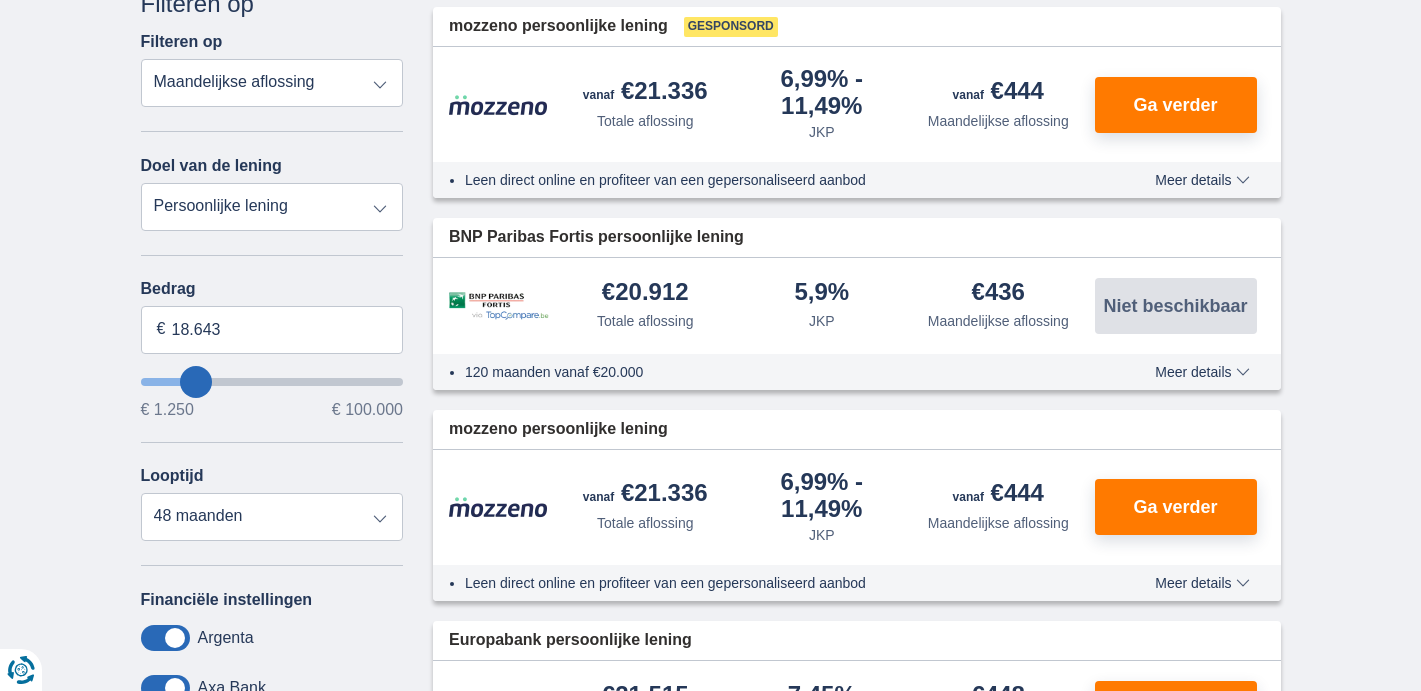 click on "Meer details" at bounding box center (1202, 372) 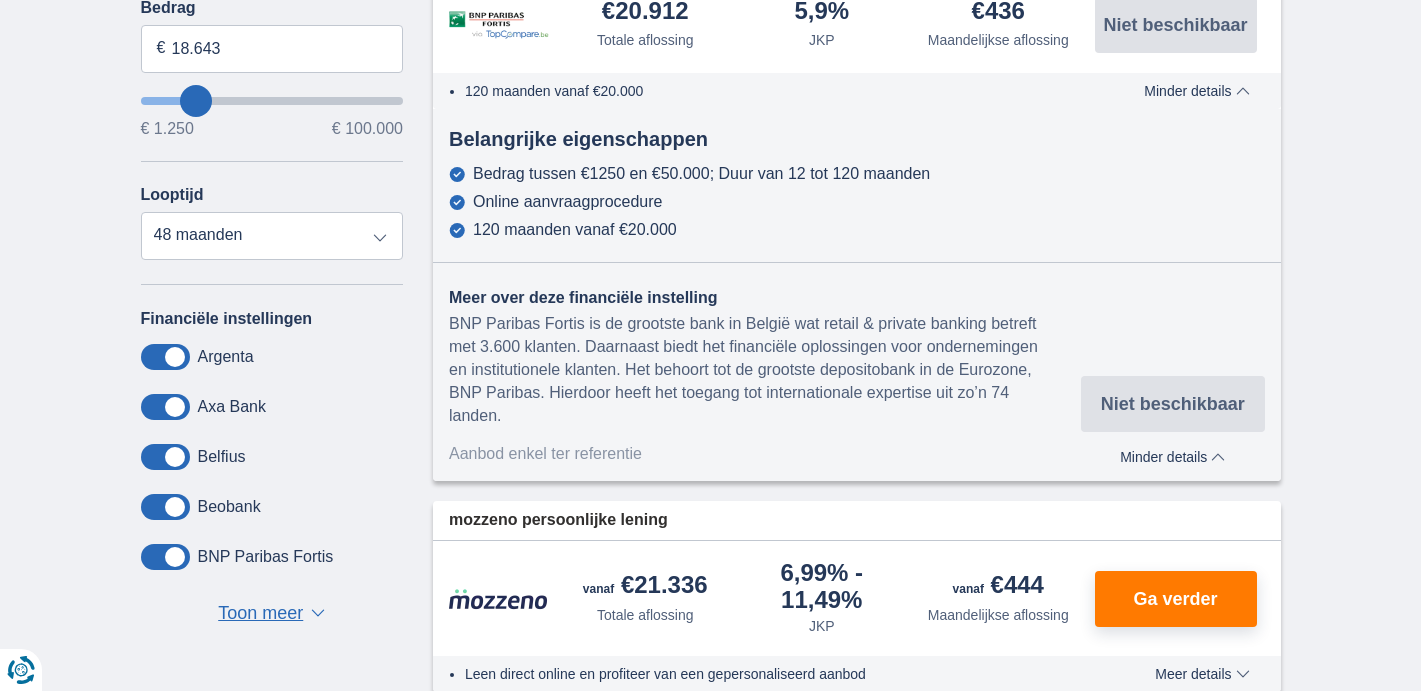 scroll, scrollTop: 755, scrollLeft: 0, axis: vertical 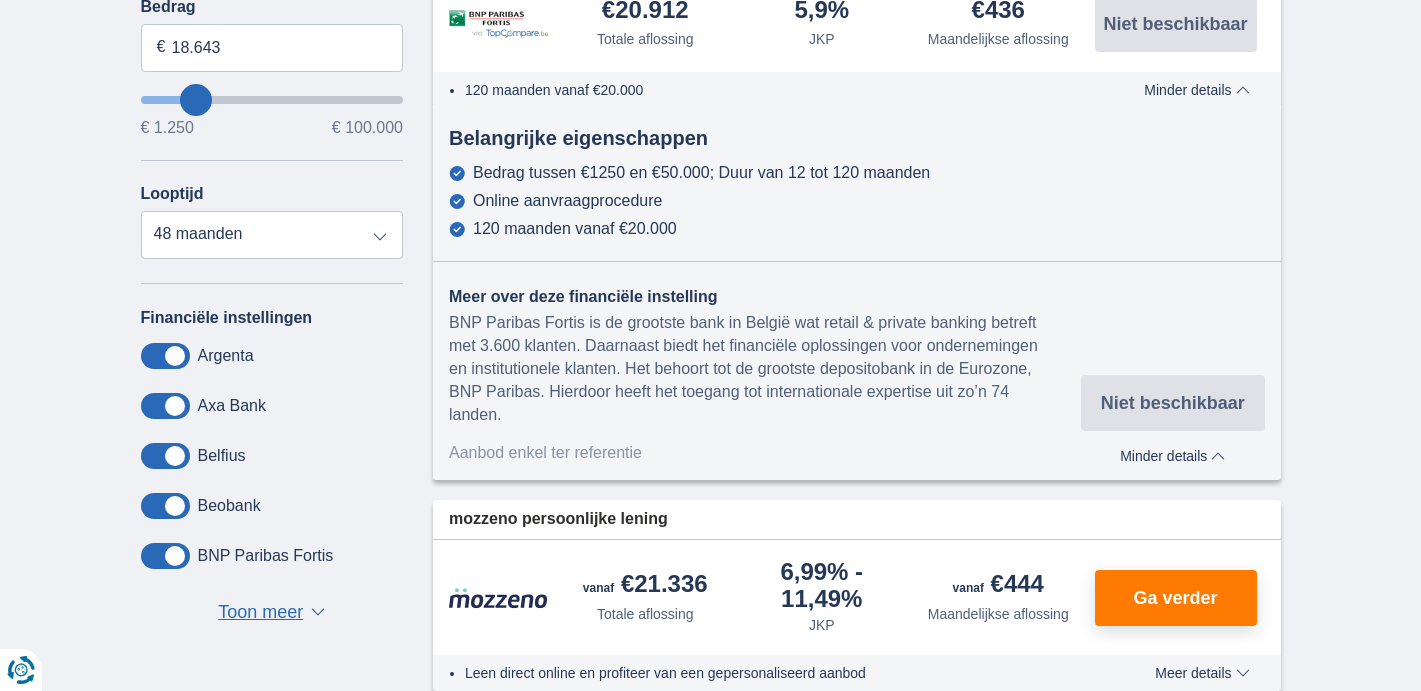 click on "Minder details" at bounding box center (1172, 456) 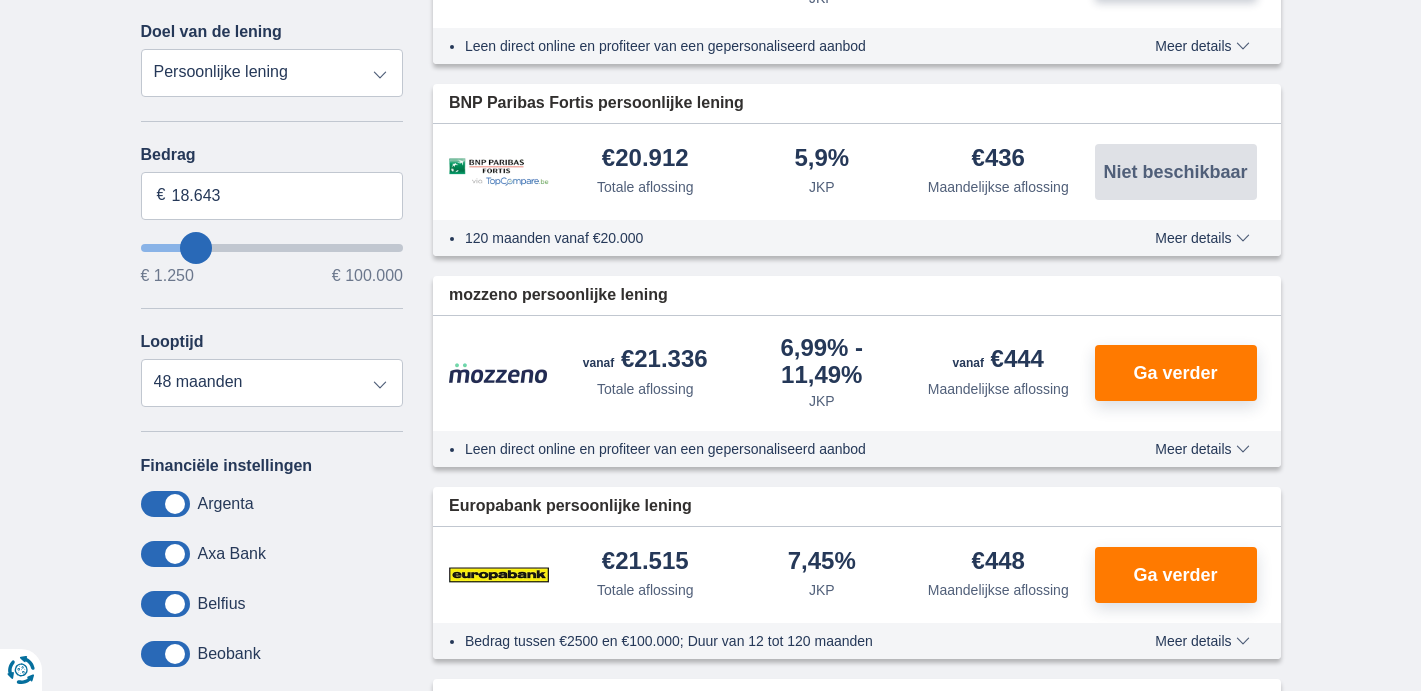 scroll, scrollTop: 609, scrollLeft: 0, axis: vertical 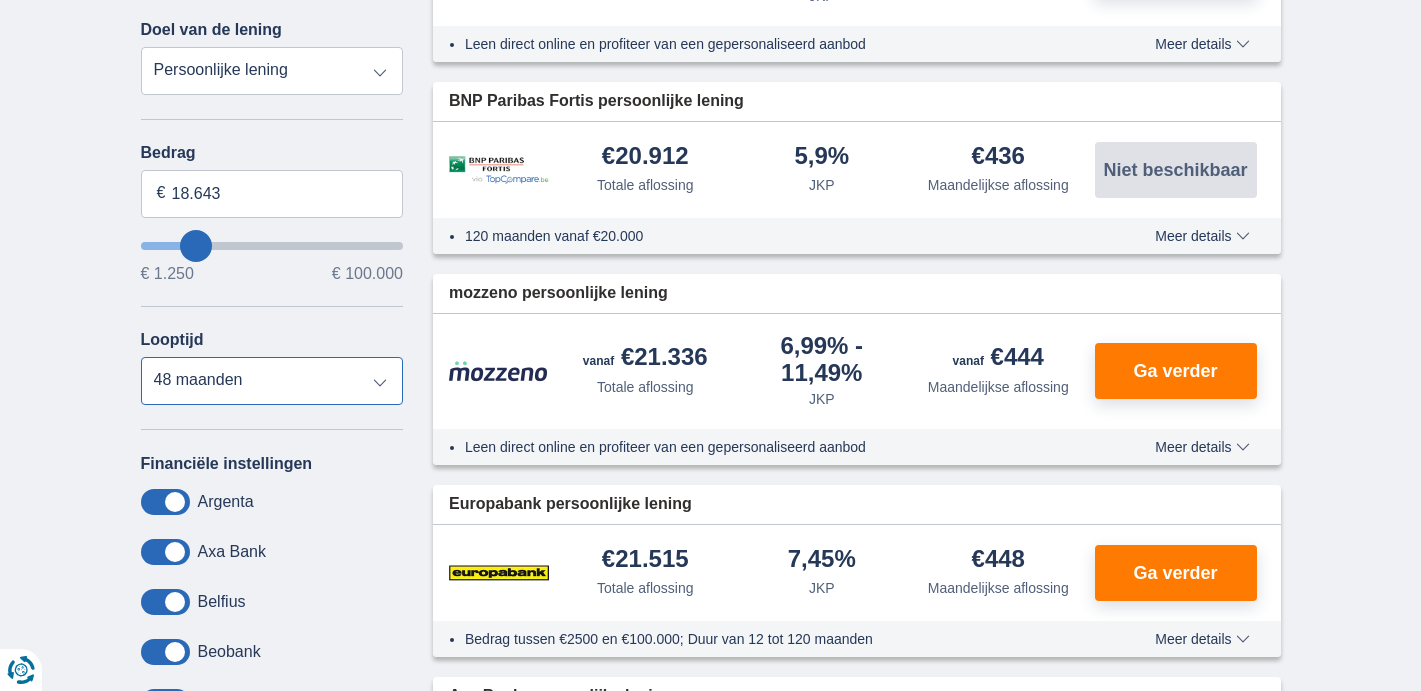 click on "12 maanden
18 maanden
24 maanden
30 maanden
36 maanden
42 maanden
48 maanden
60 maanden
72 maanden
84 maanden" at bounding box center (272, 381) 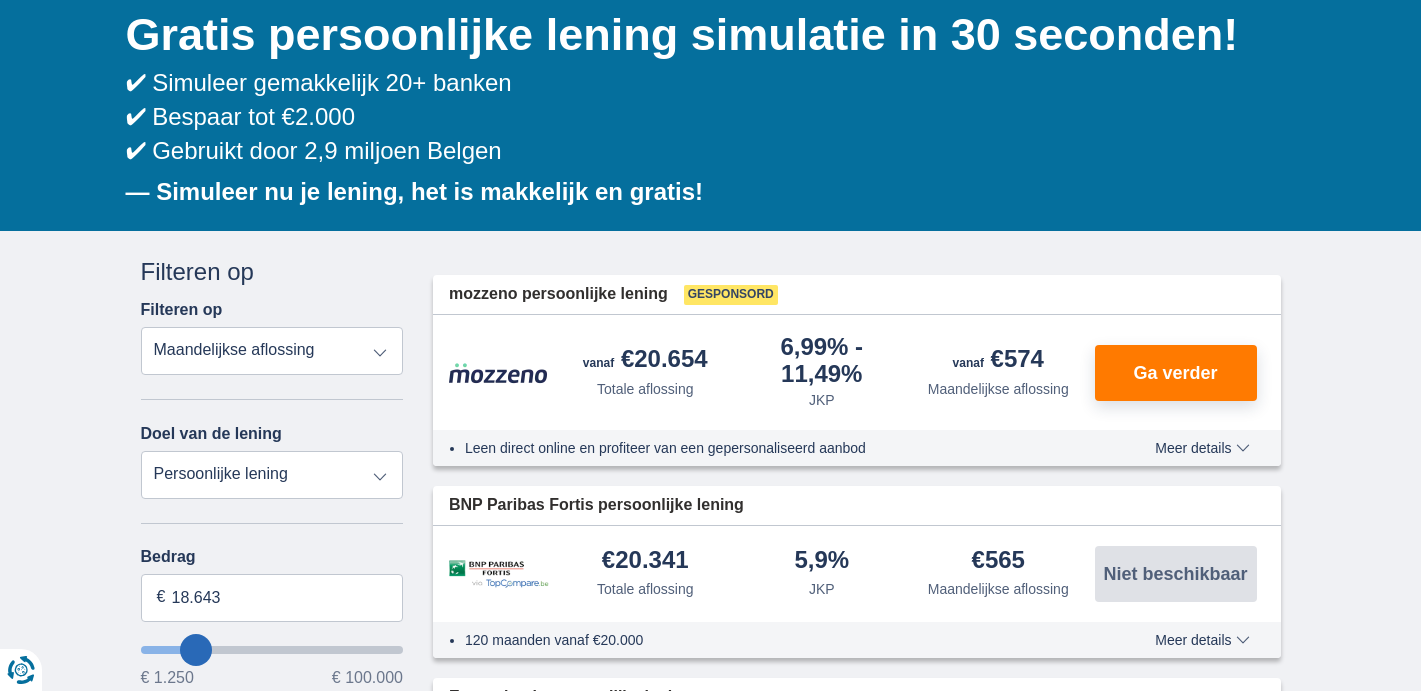 scroll, scrollTop: 204, scrollLeft: 0, axis: vertical 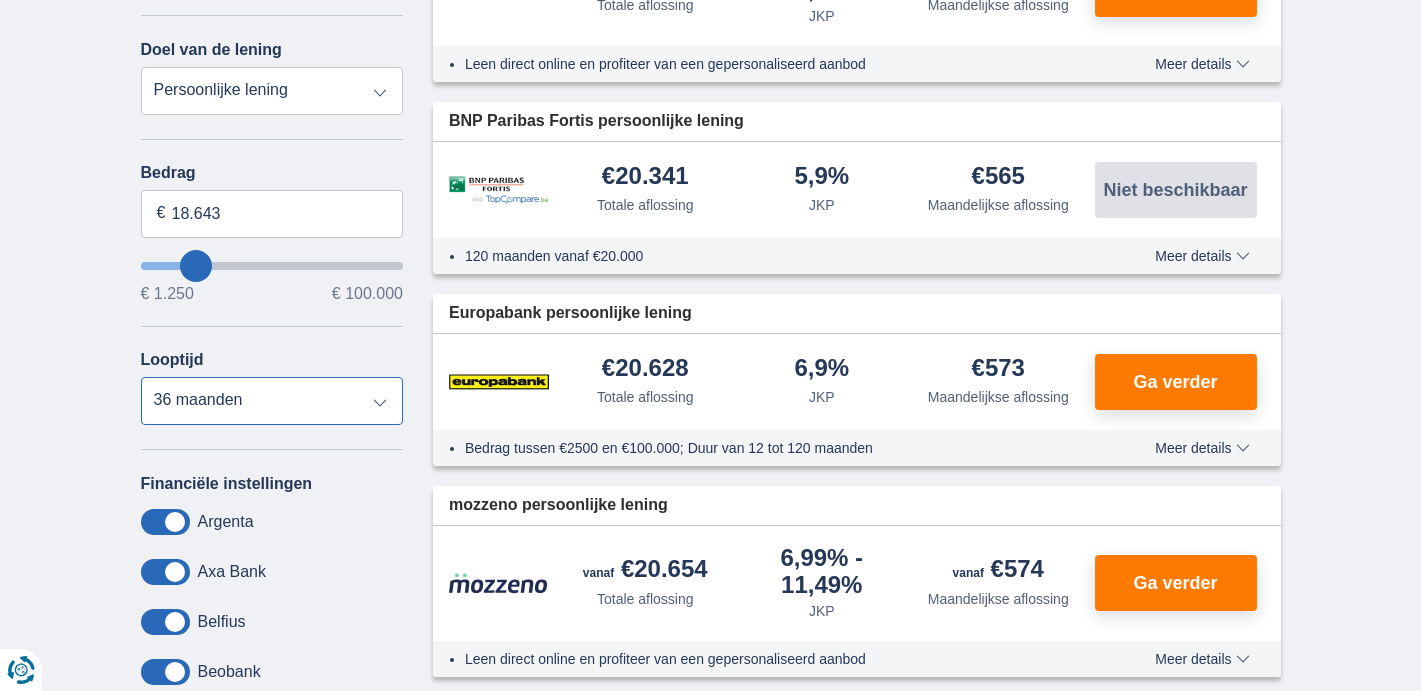click on "12 maanden
18 maanden
24 maanden
30 maanden
36 maanden
42 maanden
48 maanden
60 maanden
72 maanden
84 maanden" at bounding box center (272, 401) 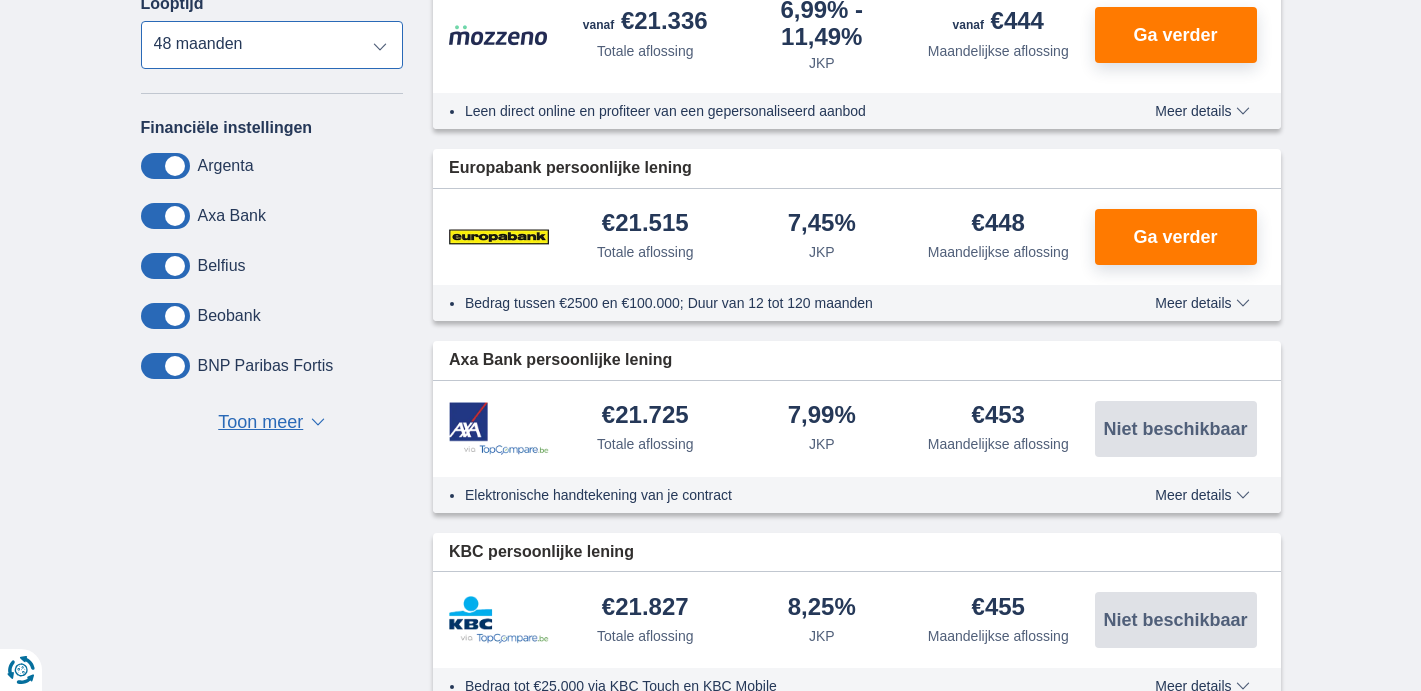 scroll, scrollTop: 955, scrollLeft: 0, axis: vertical 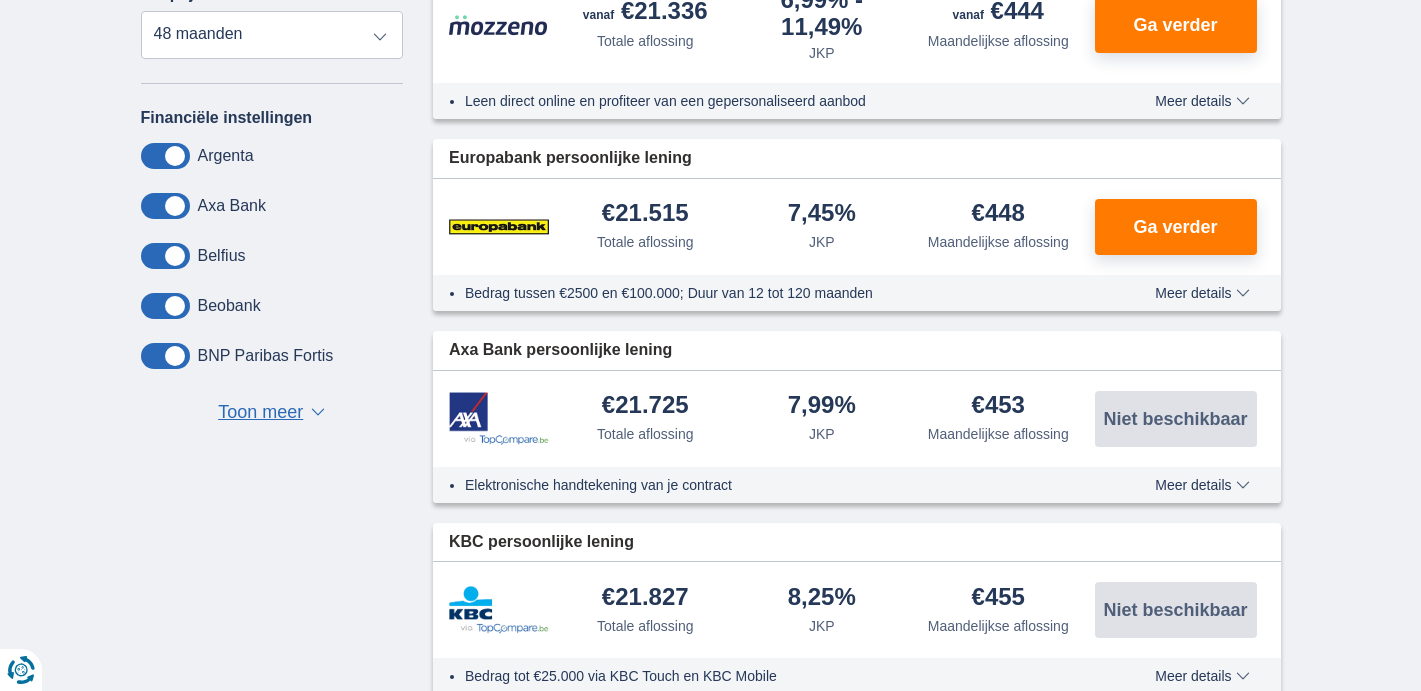 click on "Toon meer" at bounding box center [260, 413] 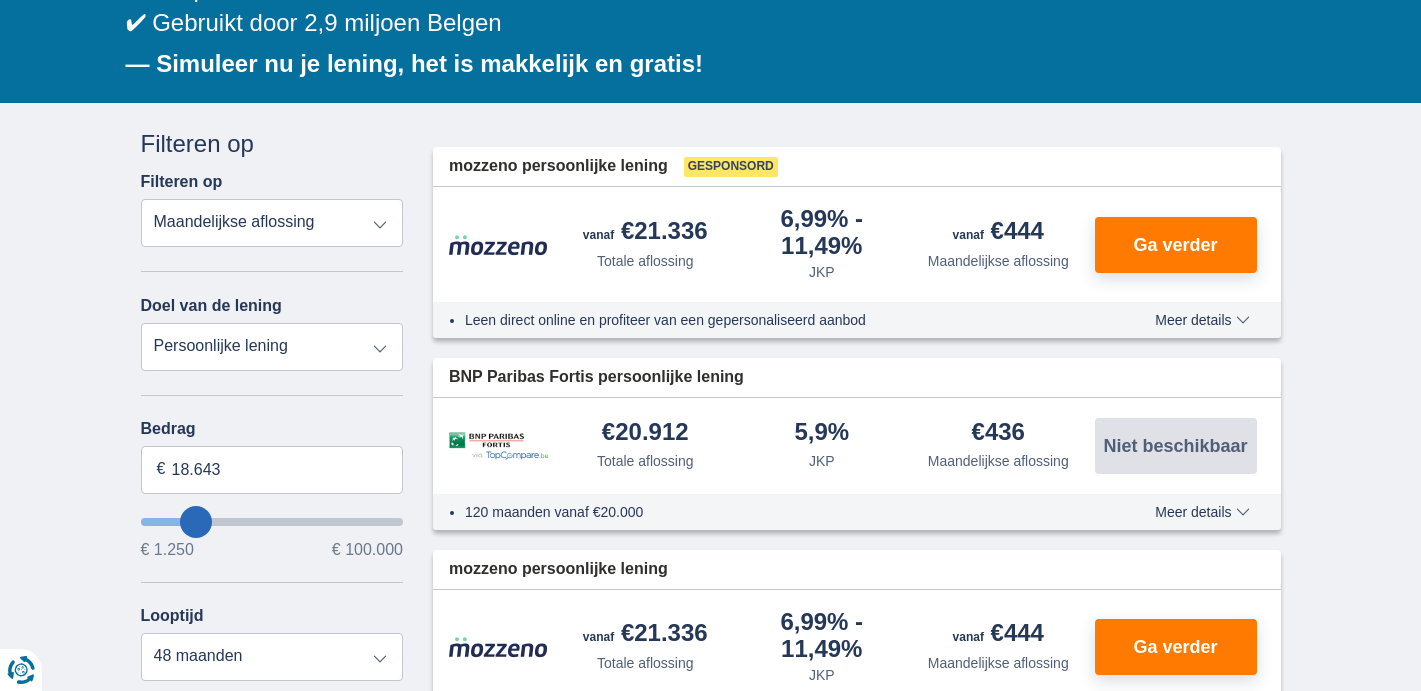 scroll, scrollTop: 313, scrollLeft: 0, axis: vertical 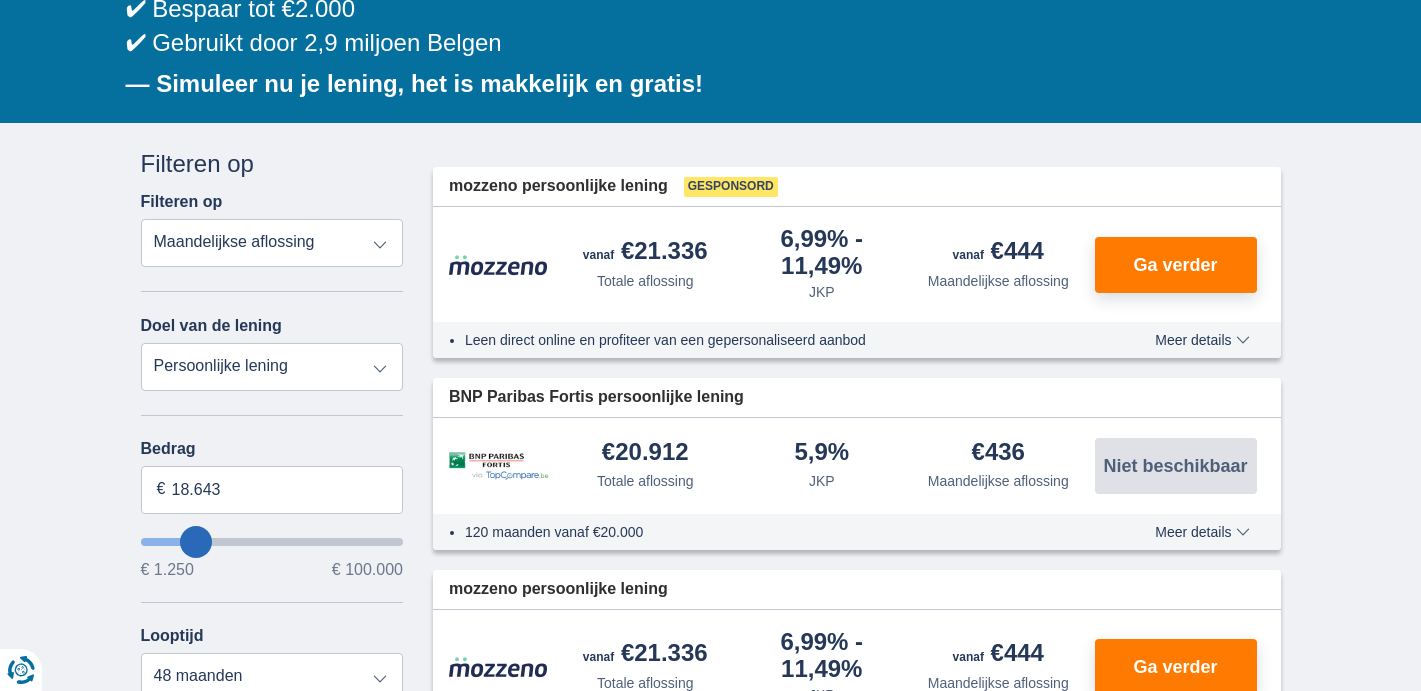 click on "Persoonlijke lening
Auto
Moto / fiets
Mobilhome / caravan
Renovatie
Energie
Schuldconsolidatie
Studie
Vakantie
Huwelijk
Meubelen
Elektronica
Meest Populair
Geldreserve" at bounding box center (272, 367) 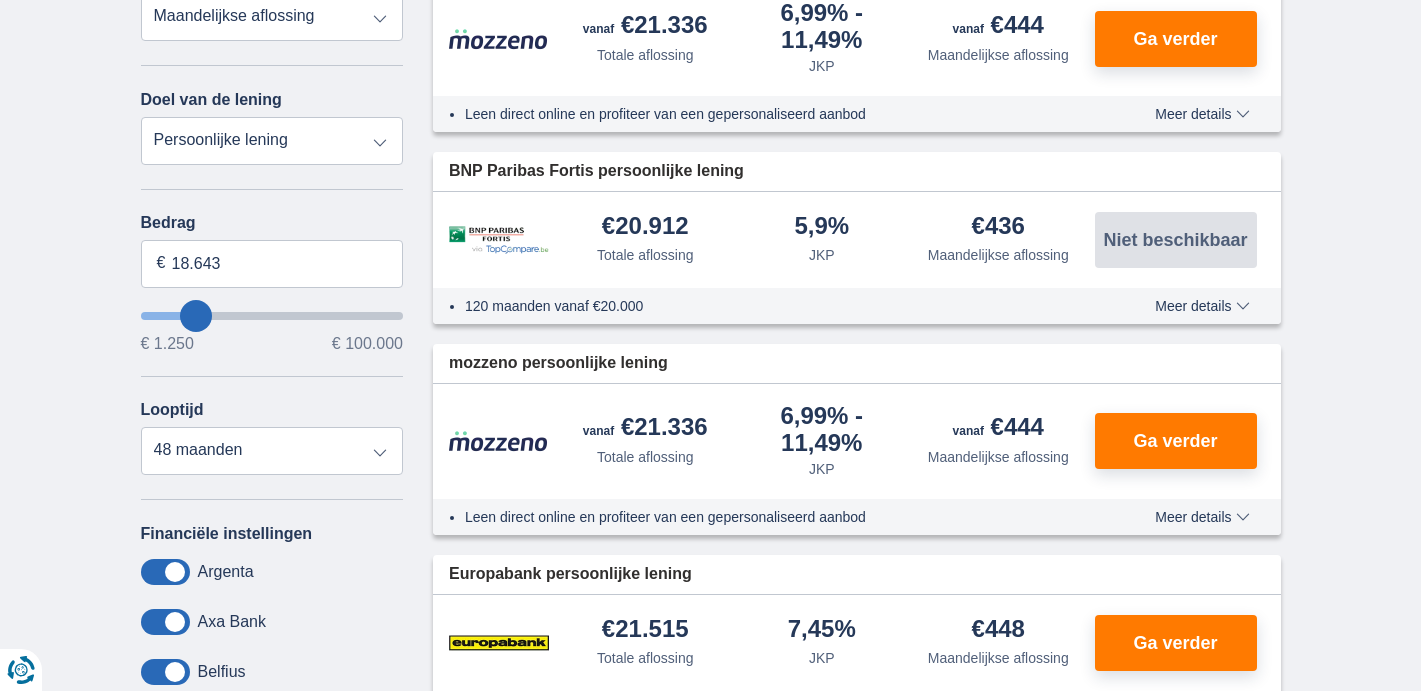 scroll, scrollTop: 563, scrollLeft: 0, axis: vertical 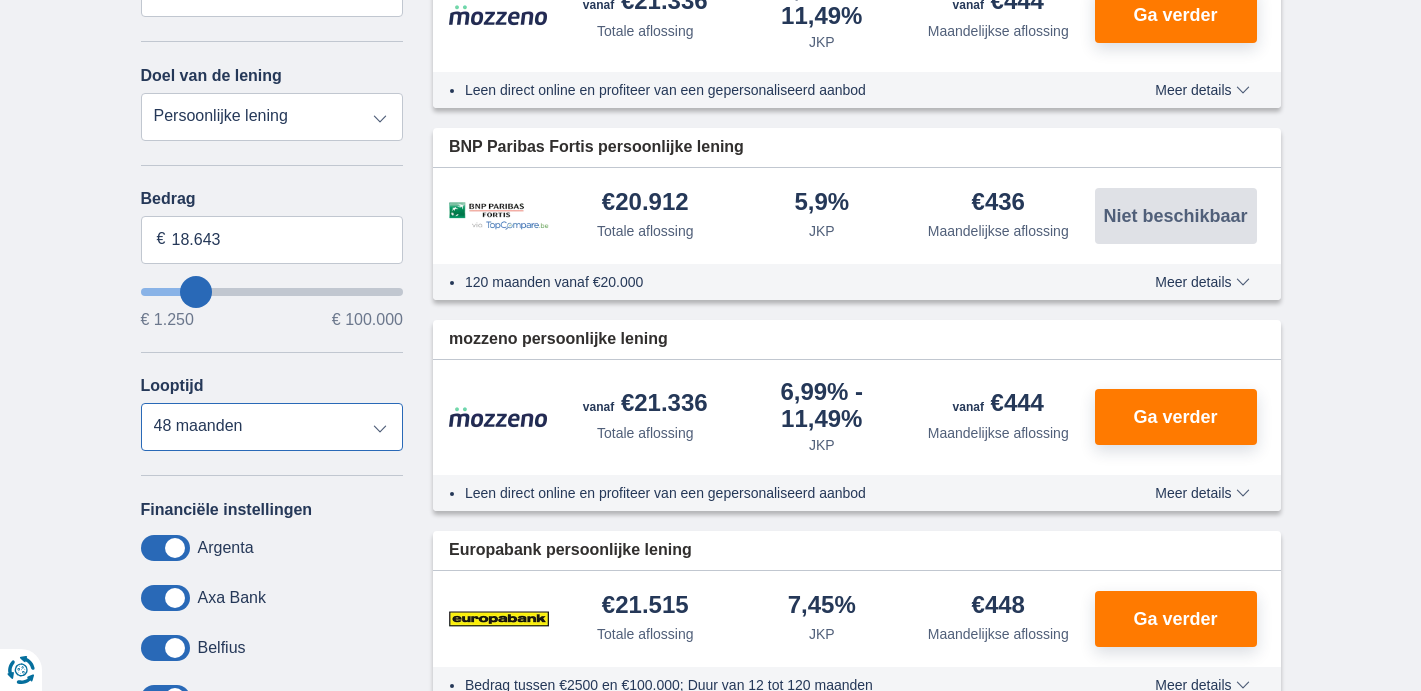 click on "12 maanden
18 maanden
24 maanden
30 maanden
36 maanden
42 maanden
48 maanden
60 maanden
72 maanden
84 maanden" at bounding box center (272, 427) 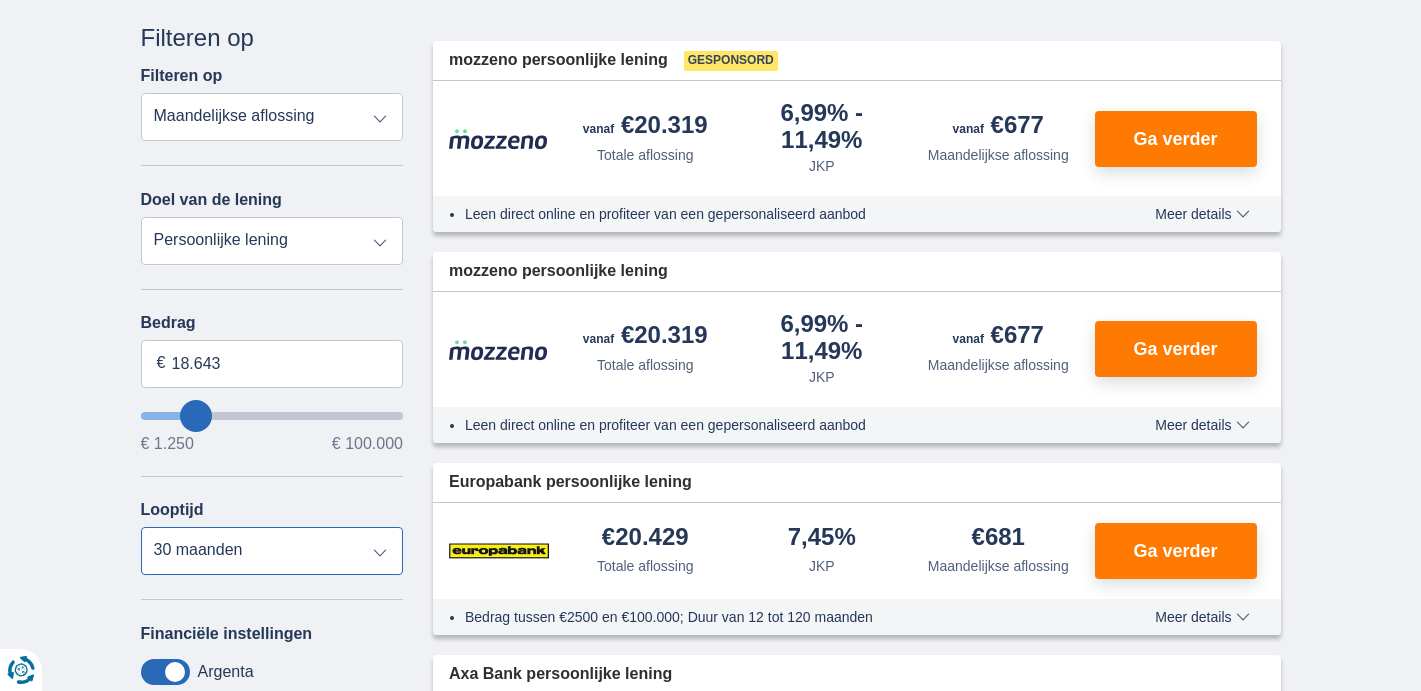 scroll, scrollTop: 459, scrollLeft: 0, axis: vertical 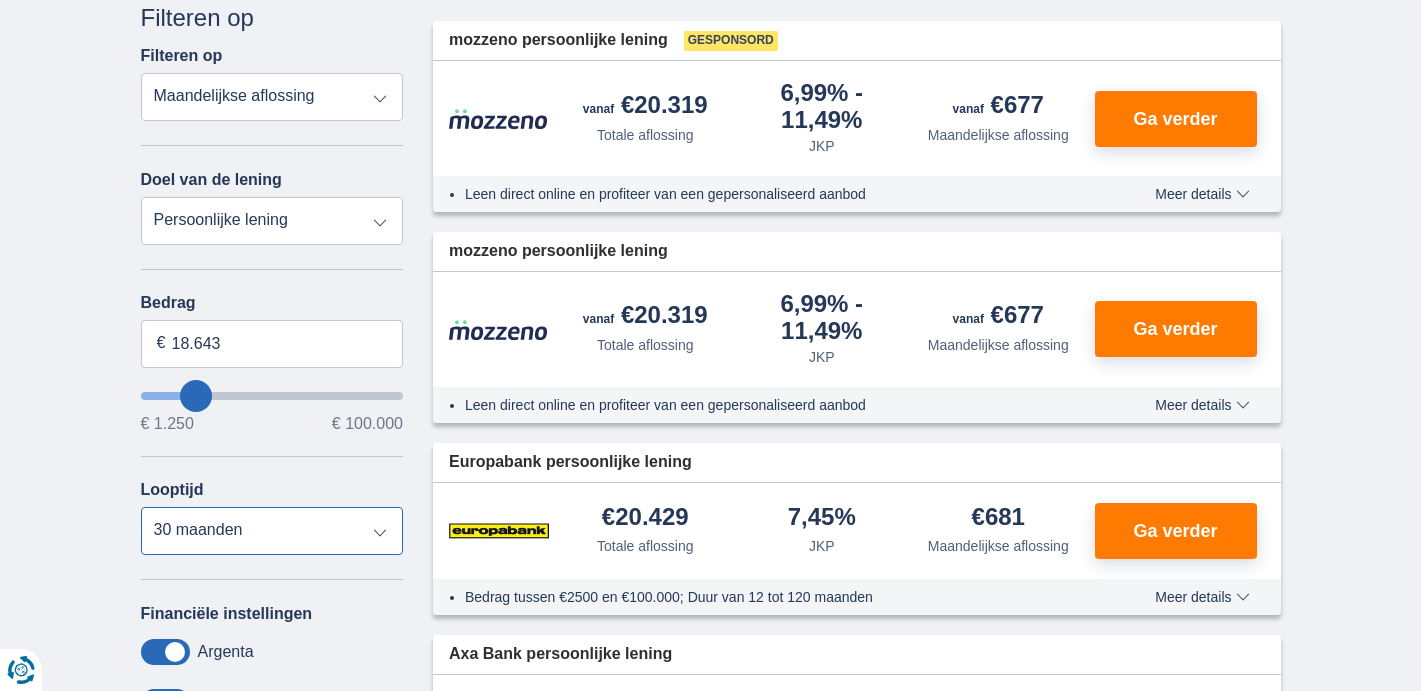 click on "12 maanden
18 maanden
24 maanden
30 maanden
36 maanden
42 maanden
48 maanden
60 maanden
72 maanden
84 maanden" at bounding box center (272, 531) 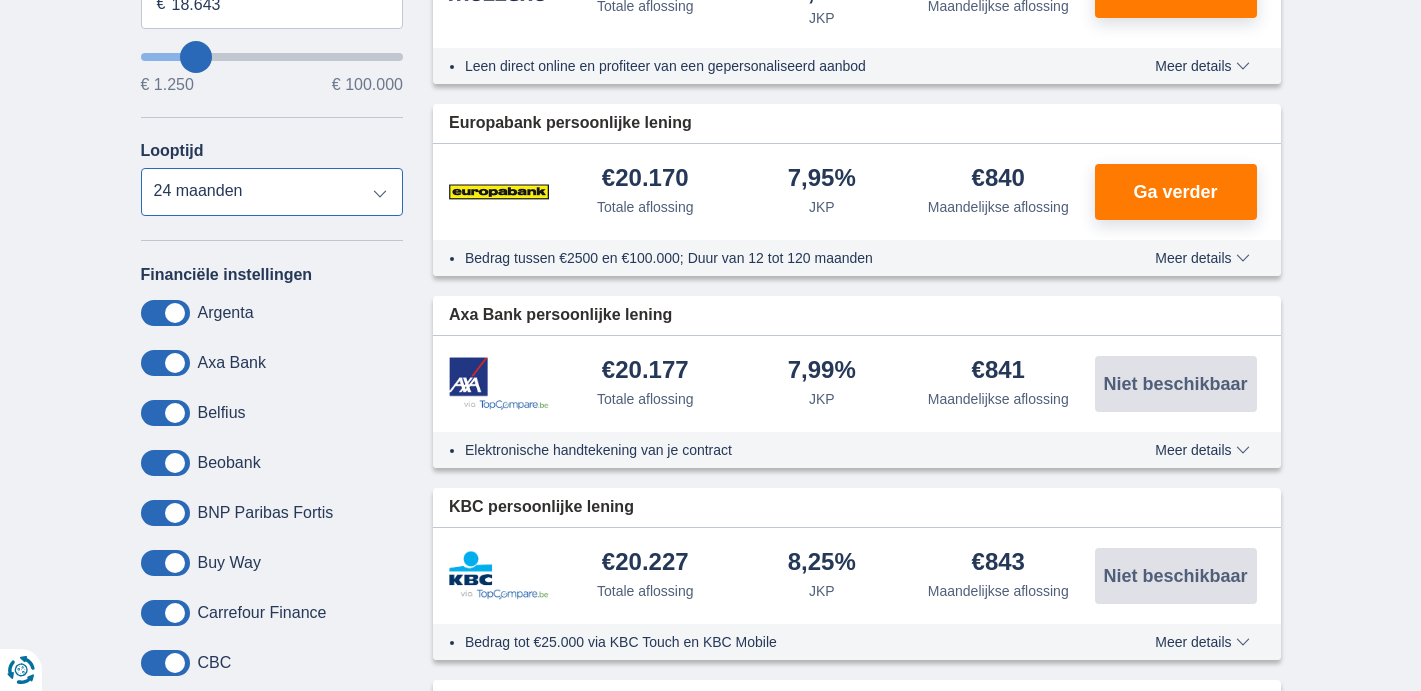 scroll, scrollTop: 799, scrollLeft: 0, axis: vertical 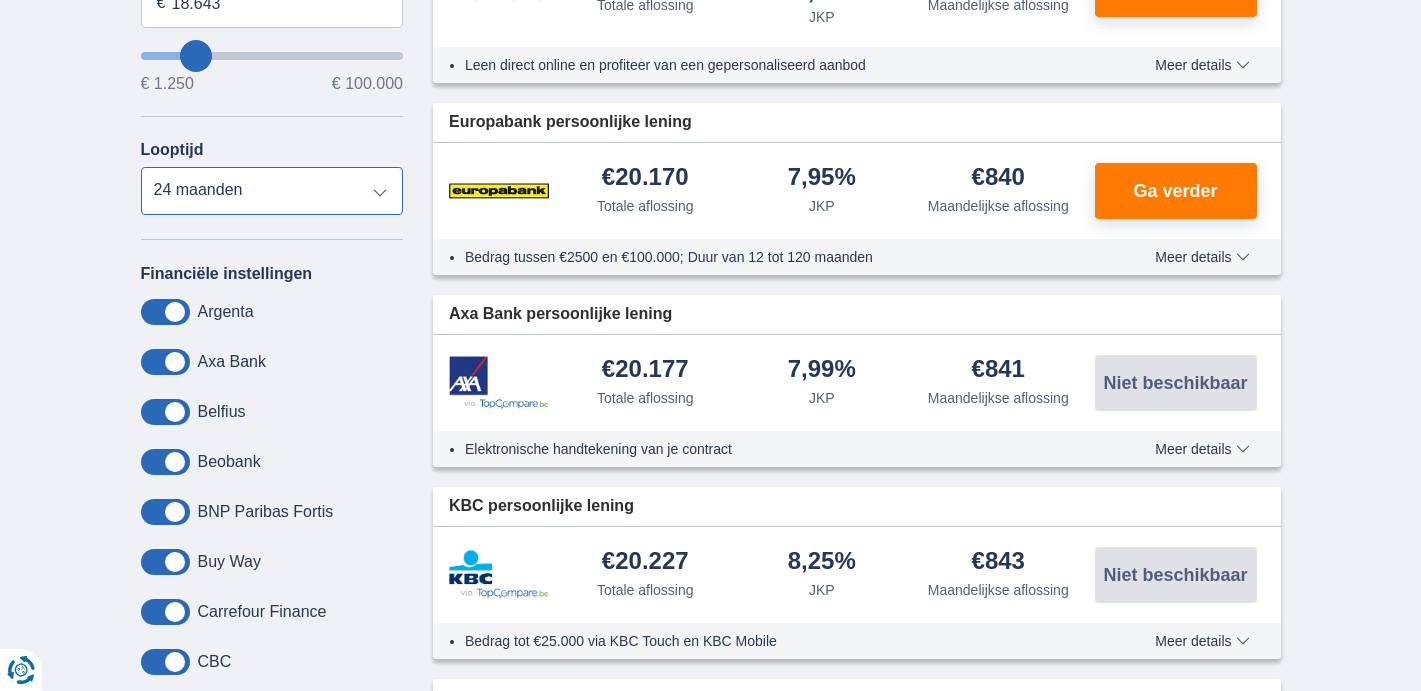 click on "12 maanden
18 maanden
24 maanden
30 maanden
36 maanden
42 maanden
48 maanden
60 maanden
72 maanden
84 maanden" at bounding box center (272, 191) 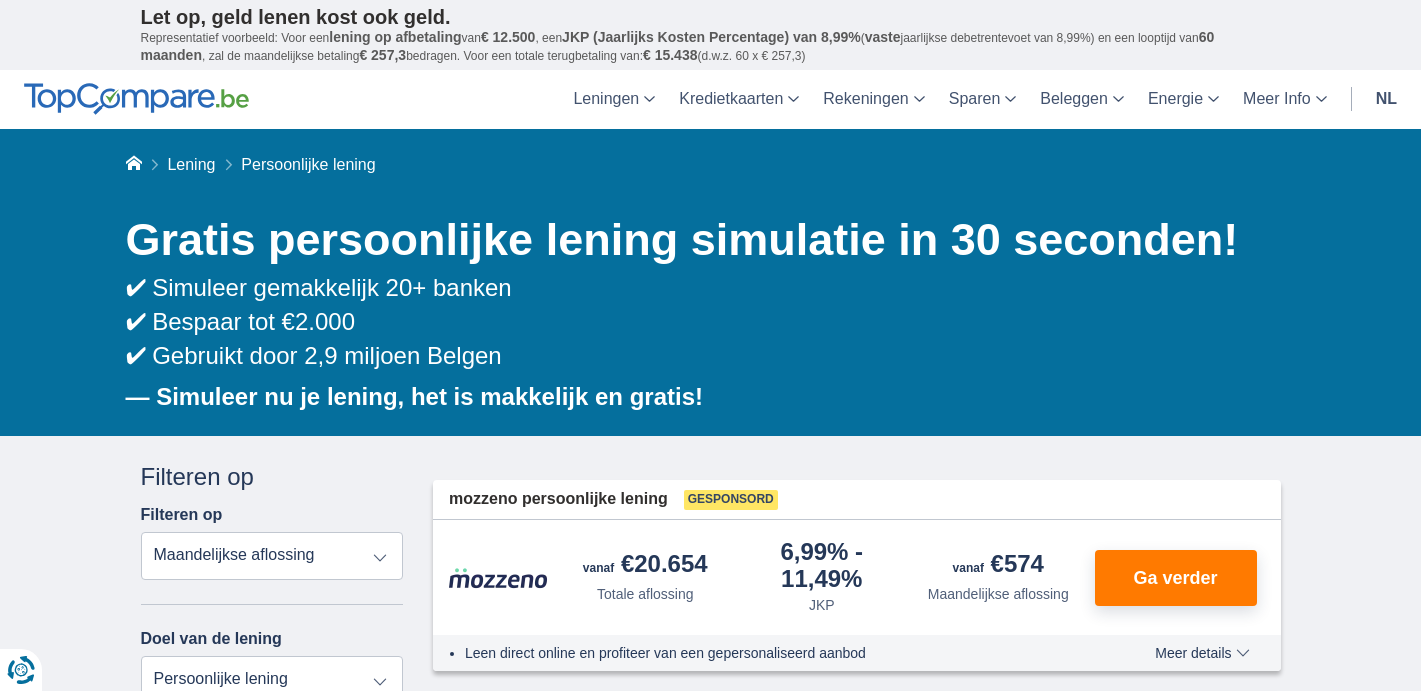 scroll, scrollTop: 1, scrollLeft: 0, axis: vertical 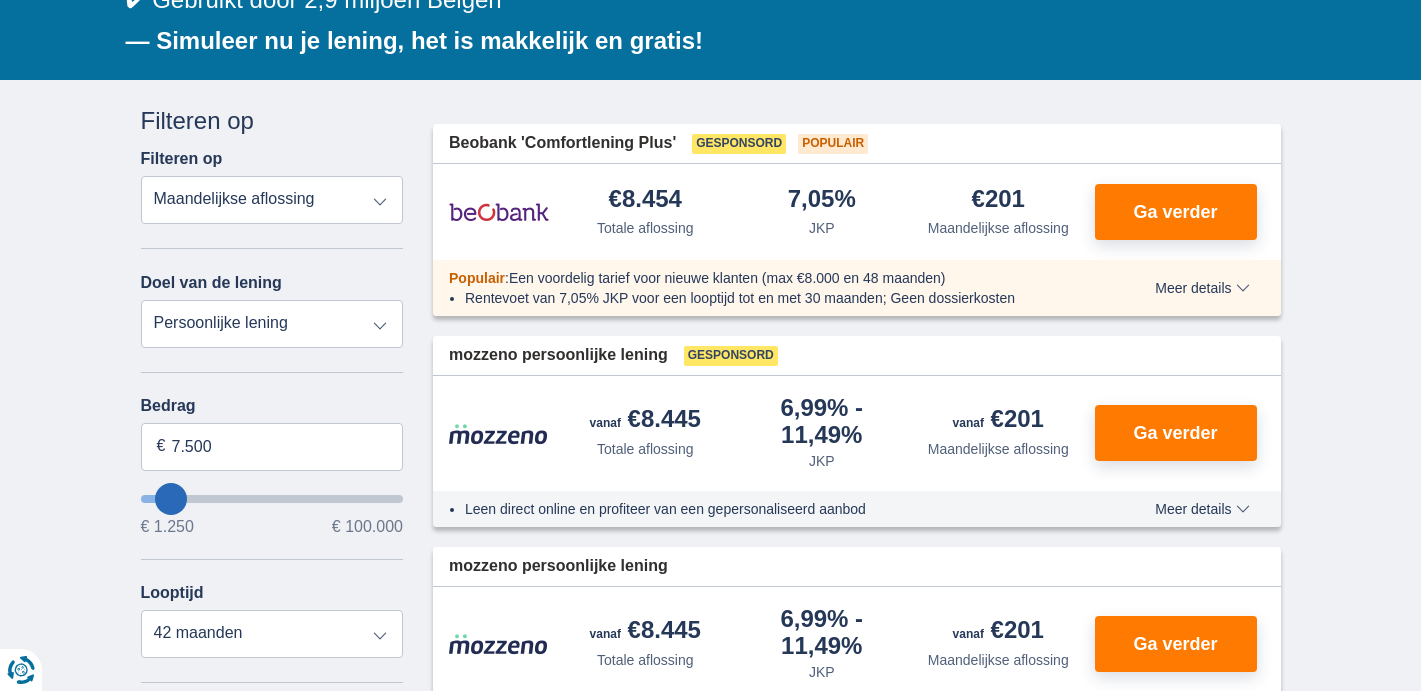 click on "Persoonlijke lening
Auto
Moto / fiets
Mobilhome / caravan
Renovatie
Energie
Schuldconsolidatie
Studie
Vakantie
Huwelijk
Meubelen
Elektronica
Meest Populair
Geldreserve" at bounding box center (272, 324) 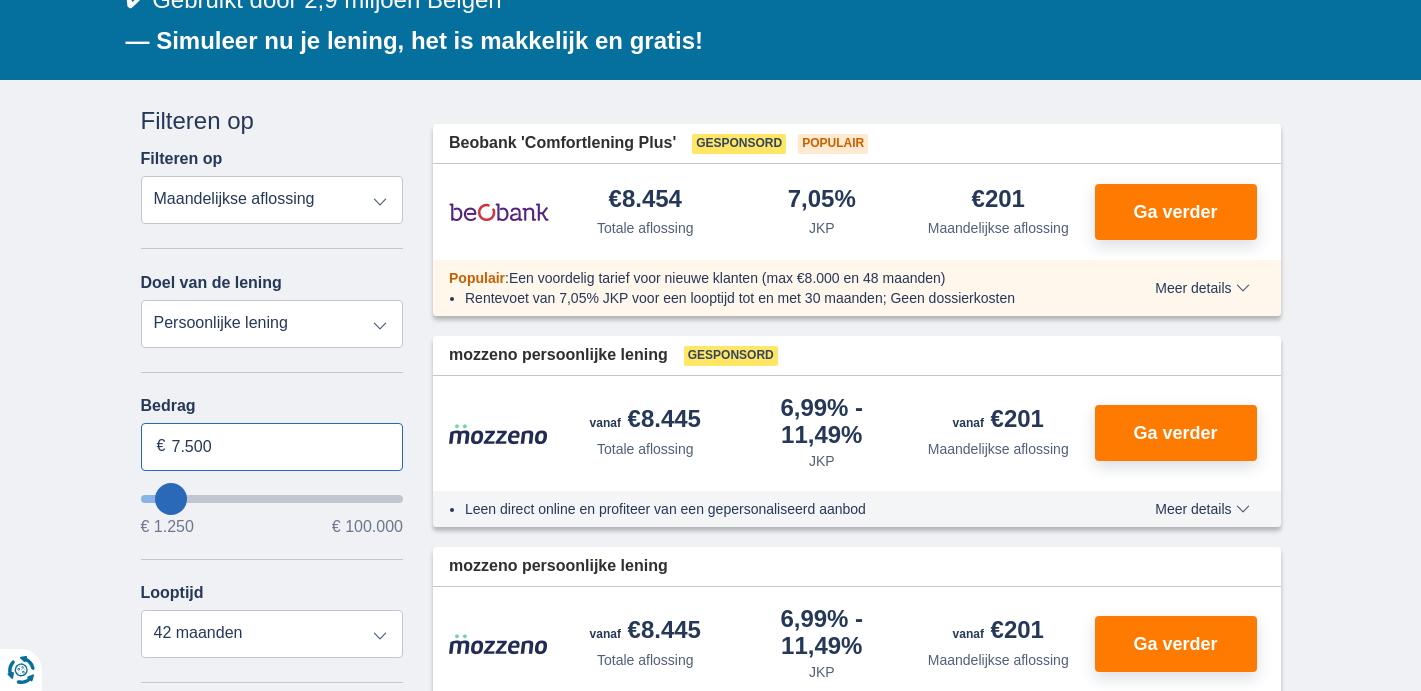 drag, startPoint x: 217, startPoint y: 443, endPoint x: 164, endPoint y: 444, distance: 53.009434 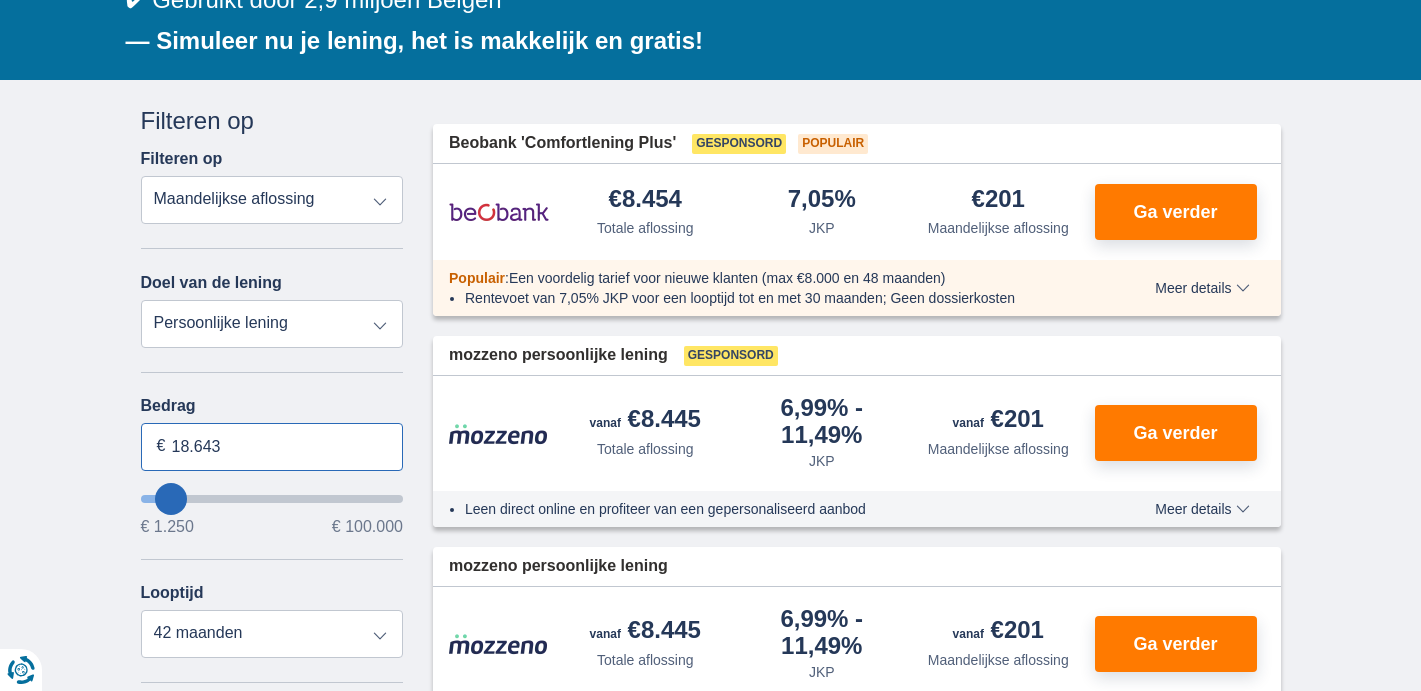type on "18.643" 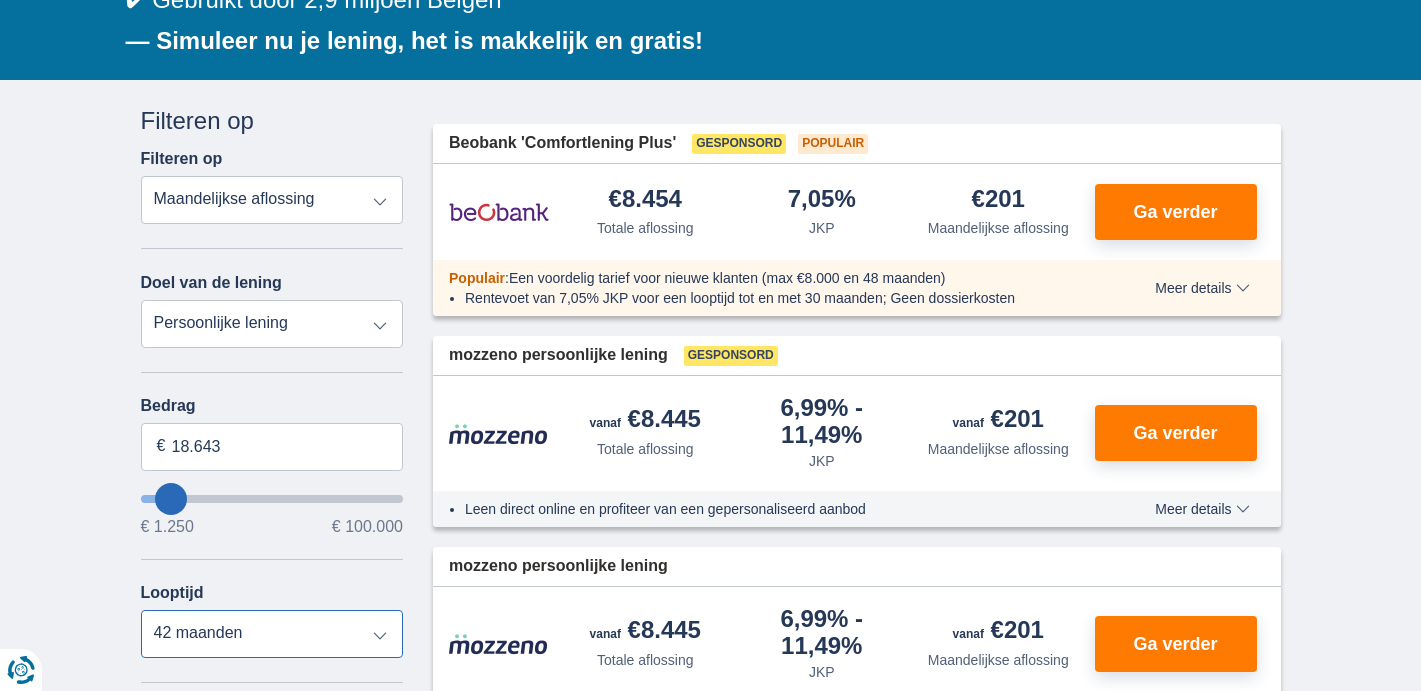 type on "18250" 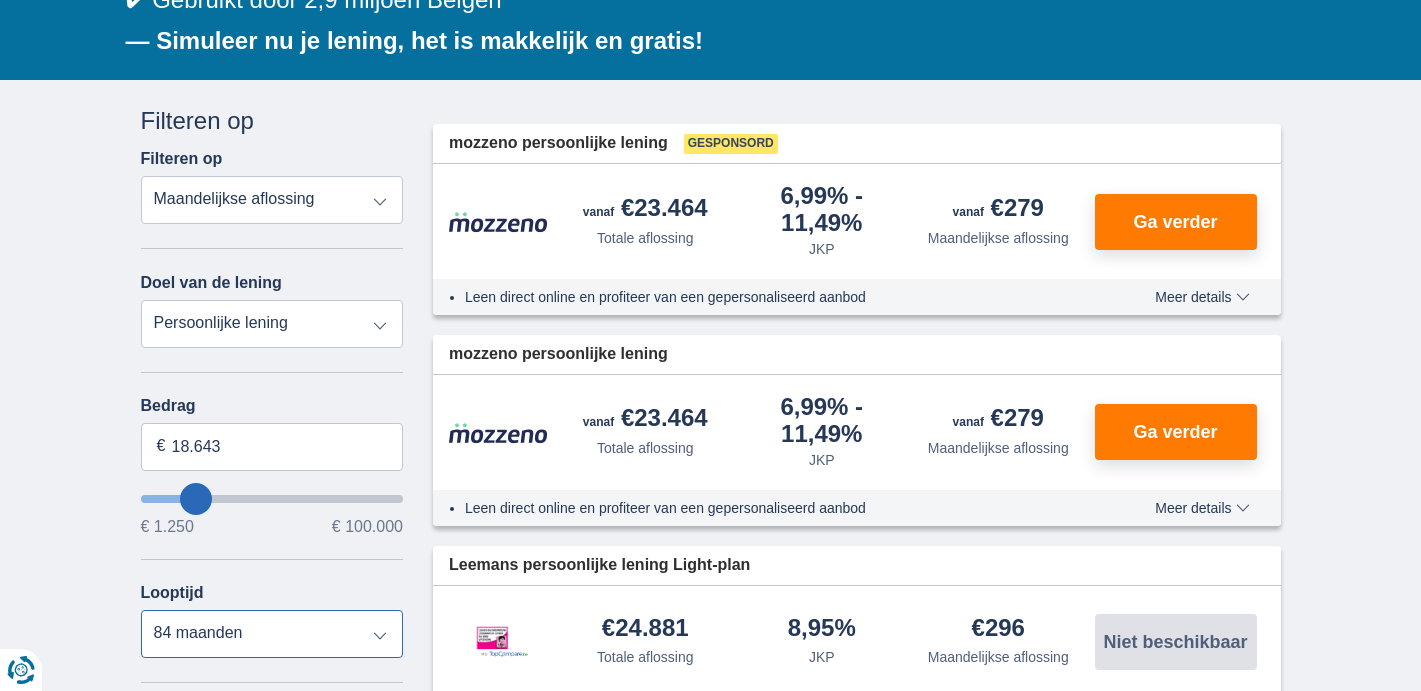 select on "36" 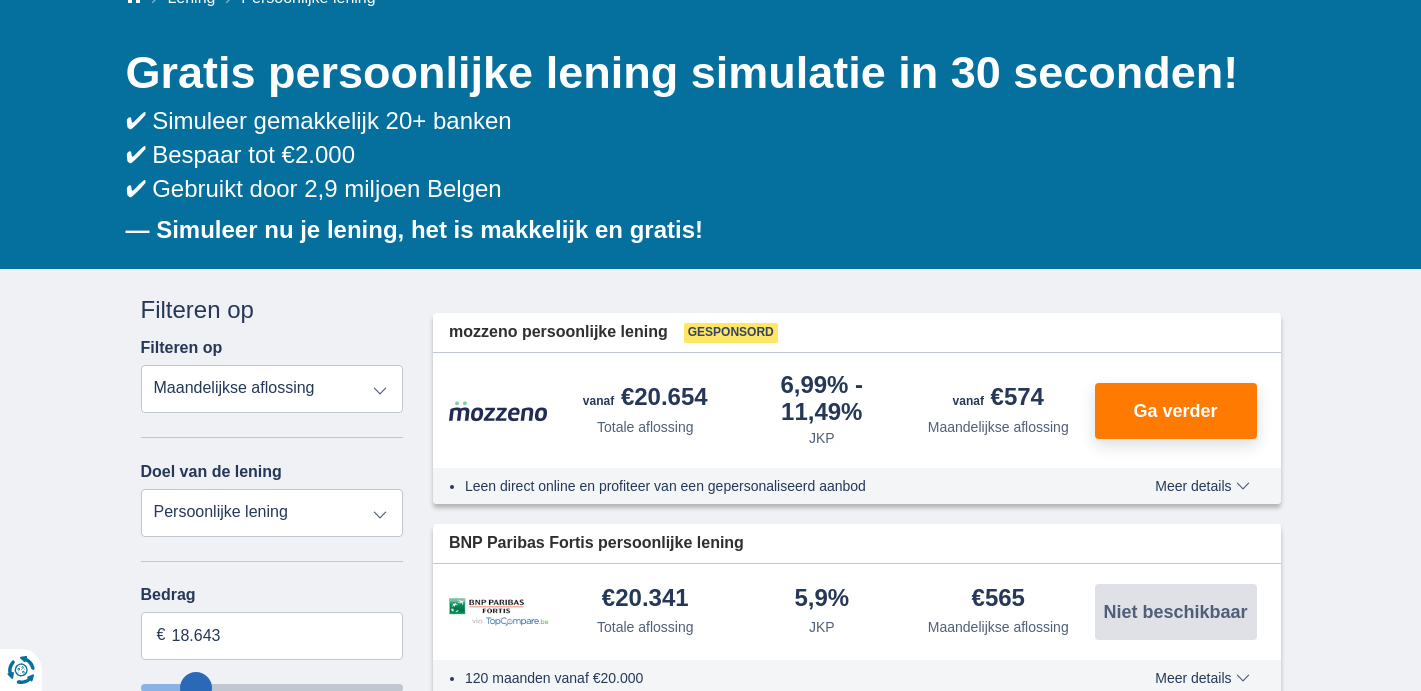 scroll, scrollTop: 0, scrollLeft: 0, axis: both 